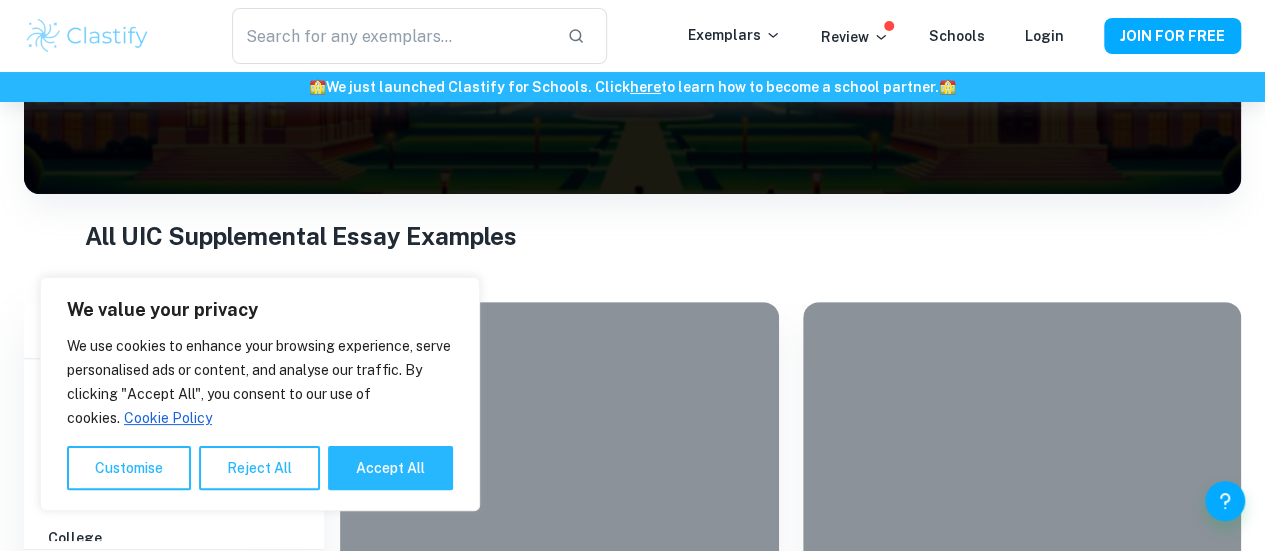 scroll, scrollTop: 440, scrollLeft: 0, axis: vertical 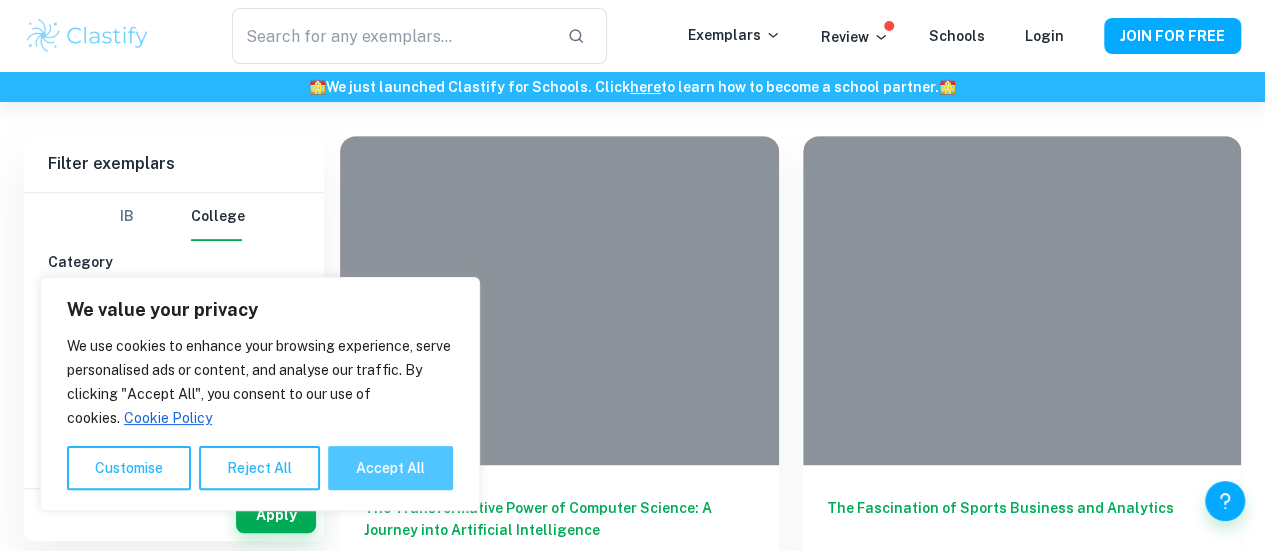 click on "Accept All" at bounding box center [390, 468] 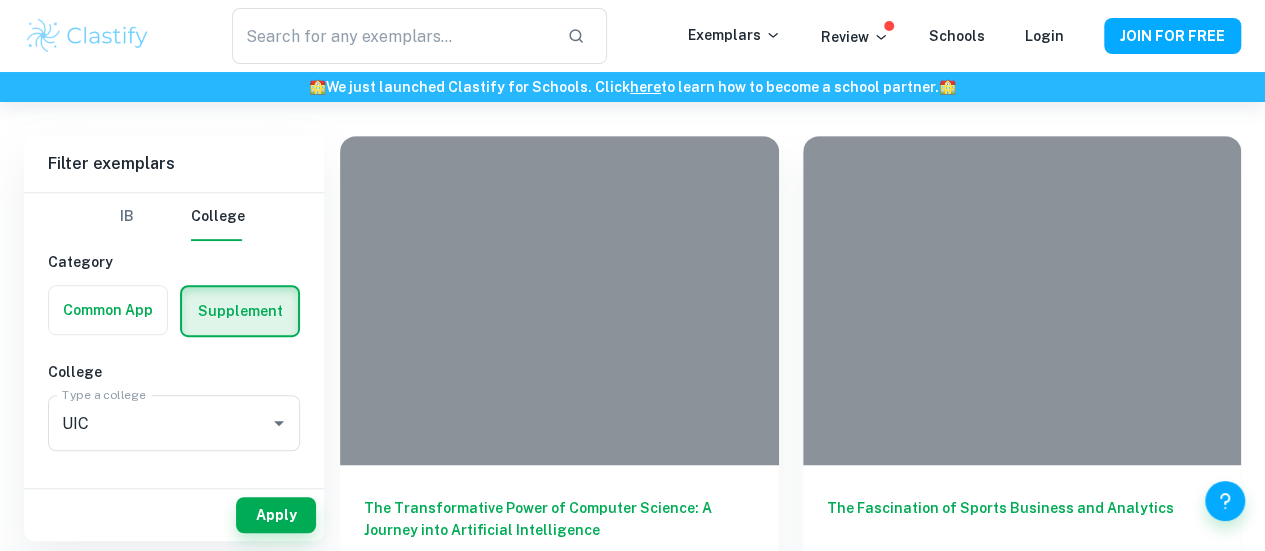 checkbox on "true" 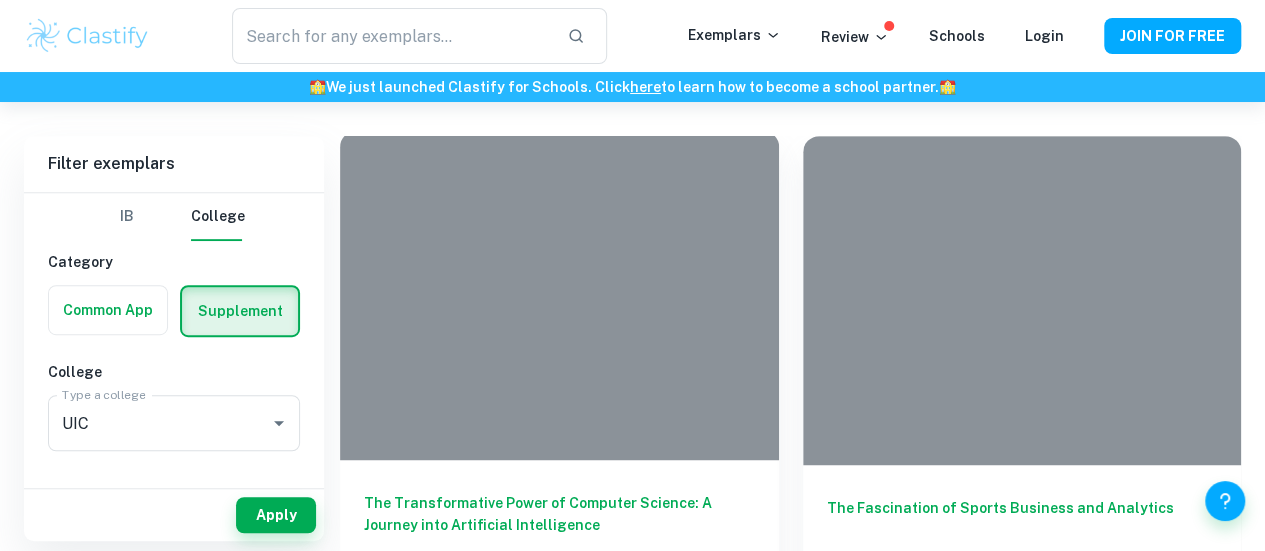 click on "The Transformative Power of Computer Science: A Journey into Artificial Intelligence" at bounding box center [559, 525] 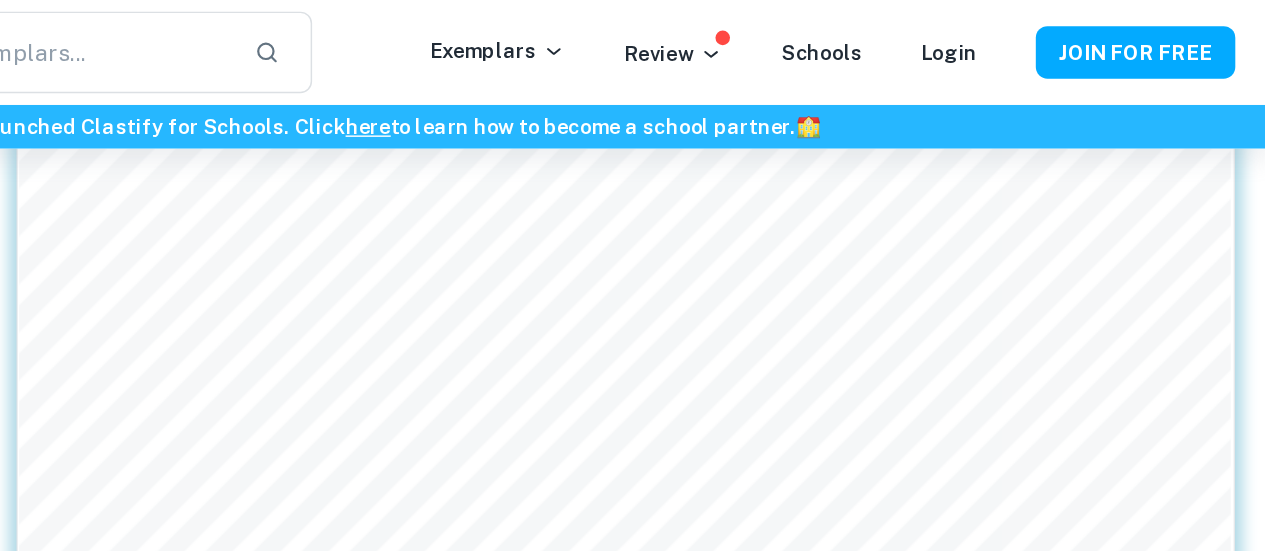 scroll, scrollTop: 683, scrollLeft: 0, axis: vertical 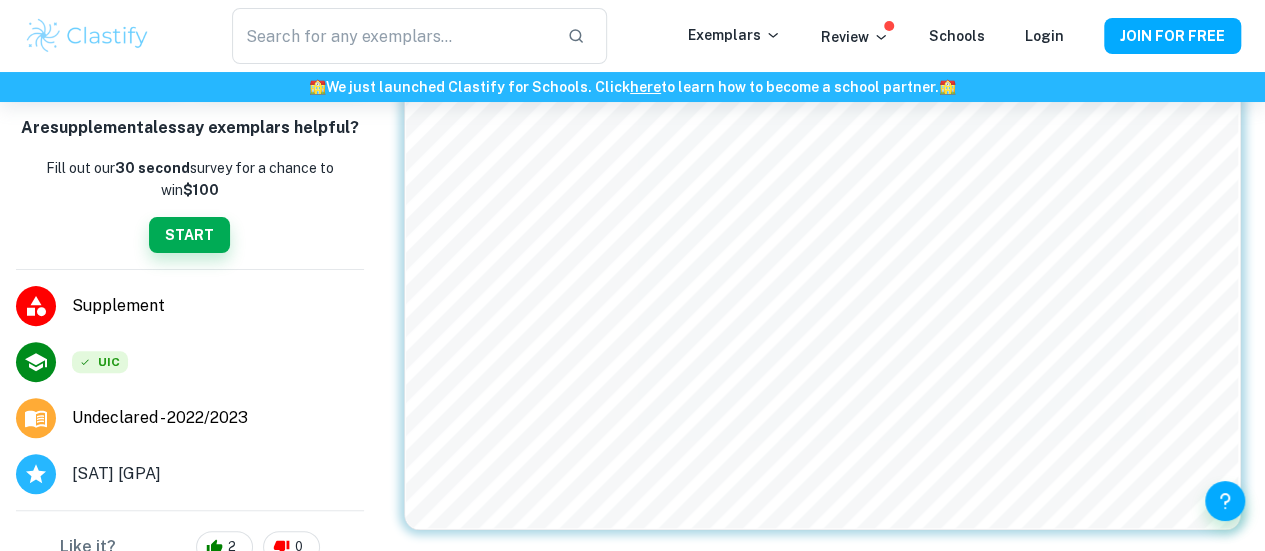 click on "Supplement" at bounding box center (218, 306) 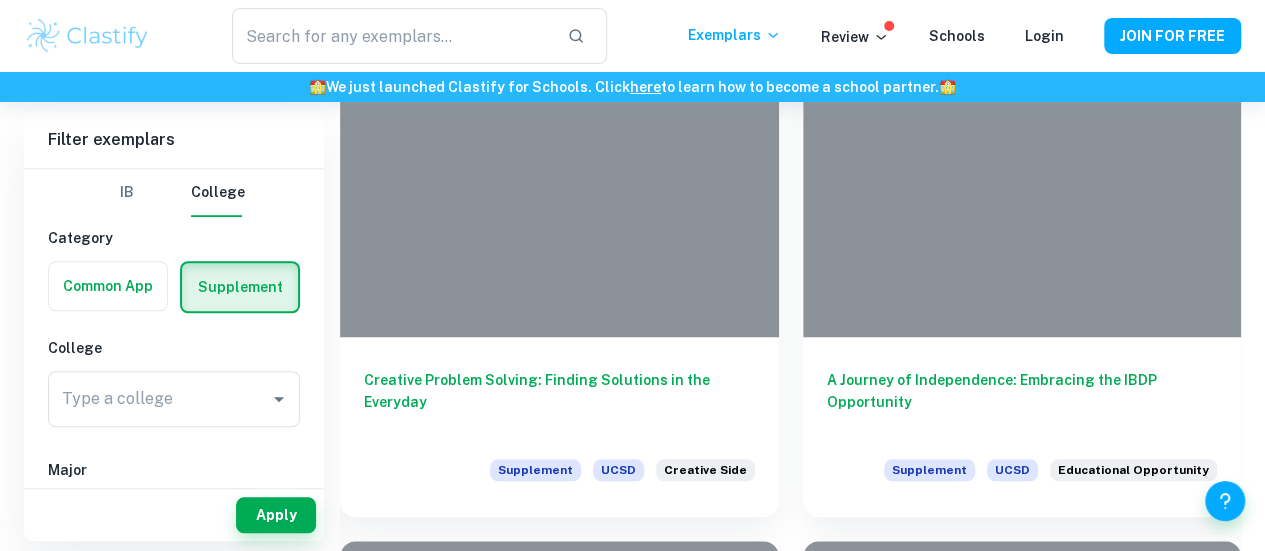 scroll, scrollTop: 671, scrollLeft: 0, axis: vertical 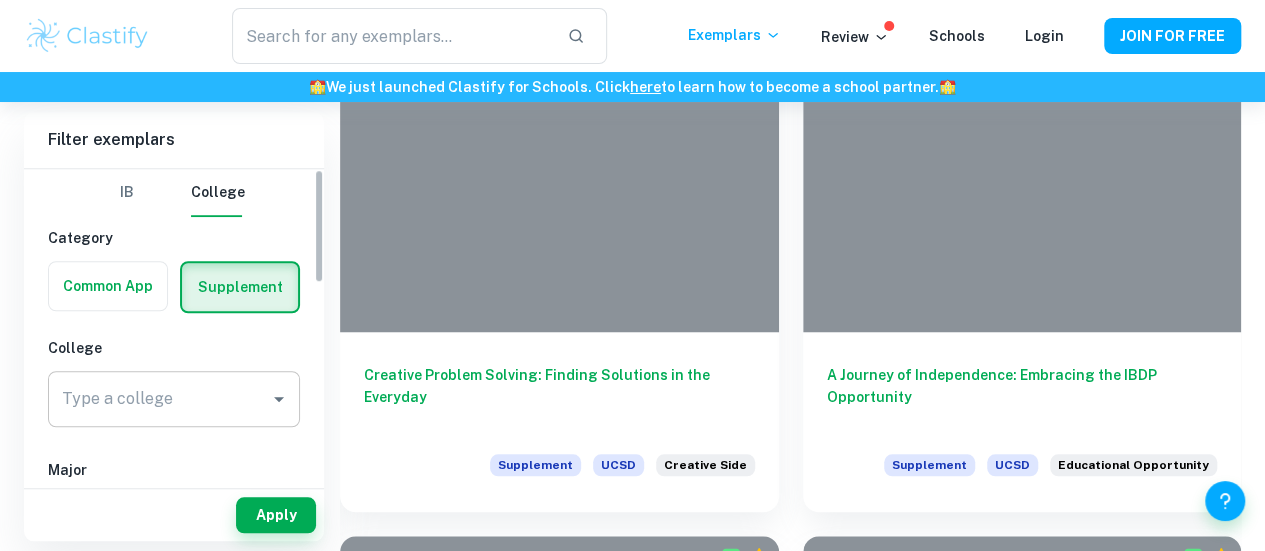 click on "Type a college" at bounding box center (159, 399) 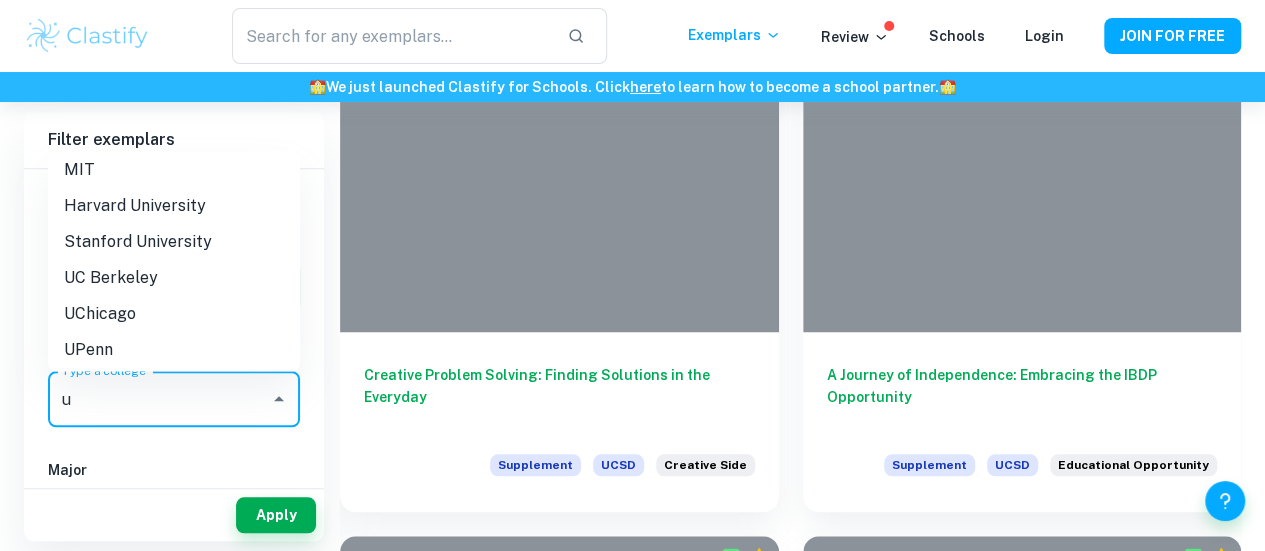 scroll, scrollTop: 0, scrollLeft: 0, axis: both 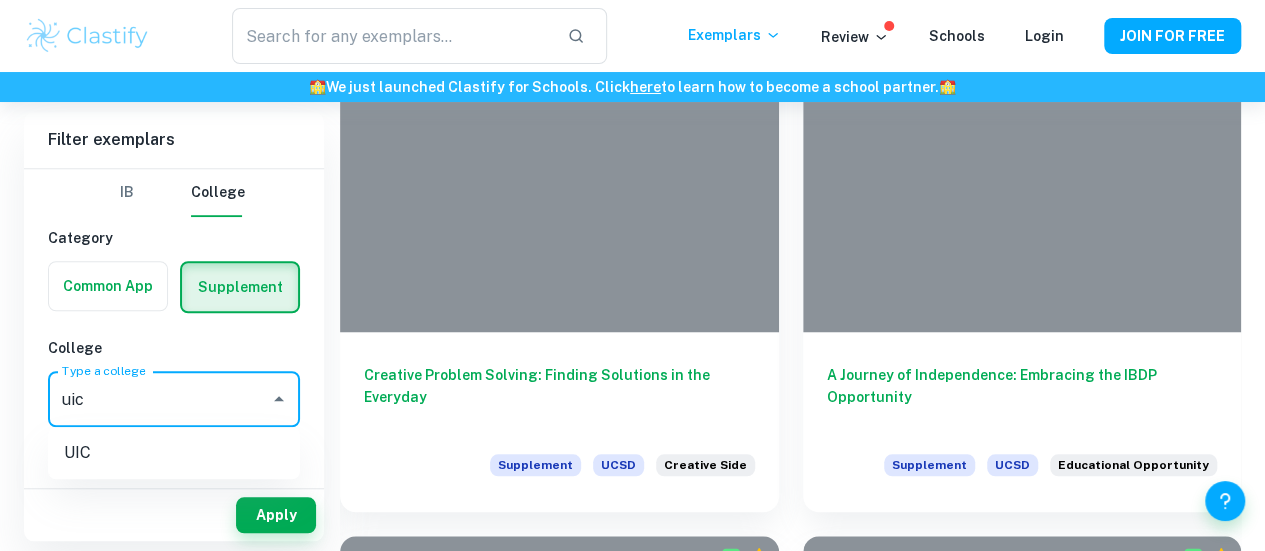 click on "UIC" at bounding box center (174, 453) 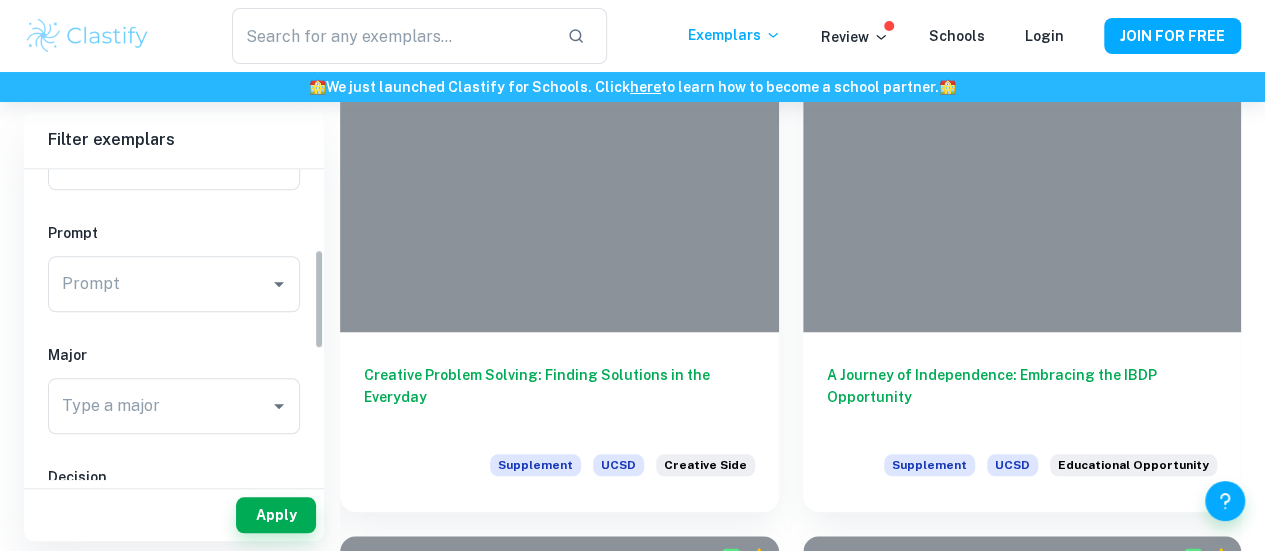 scroll, scrollTop: 251, scrollLeft: 0, axis: vertical 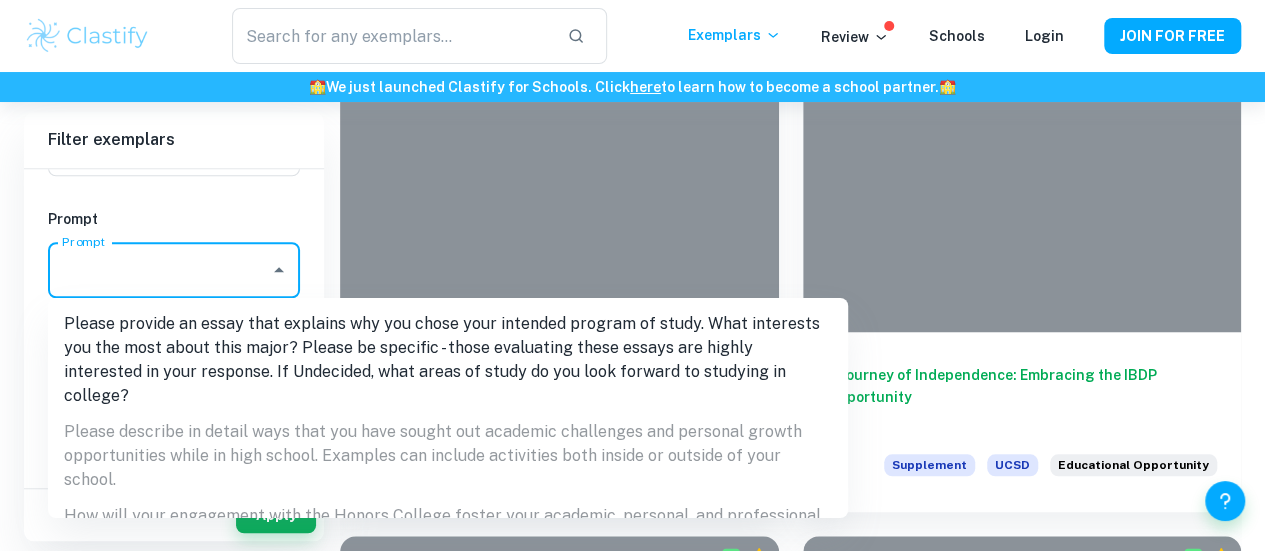 click on "Prompt" at bounding box center [159, 270] 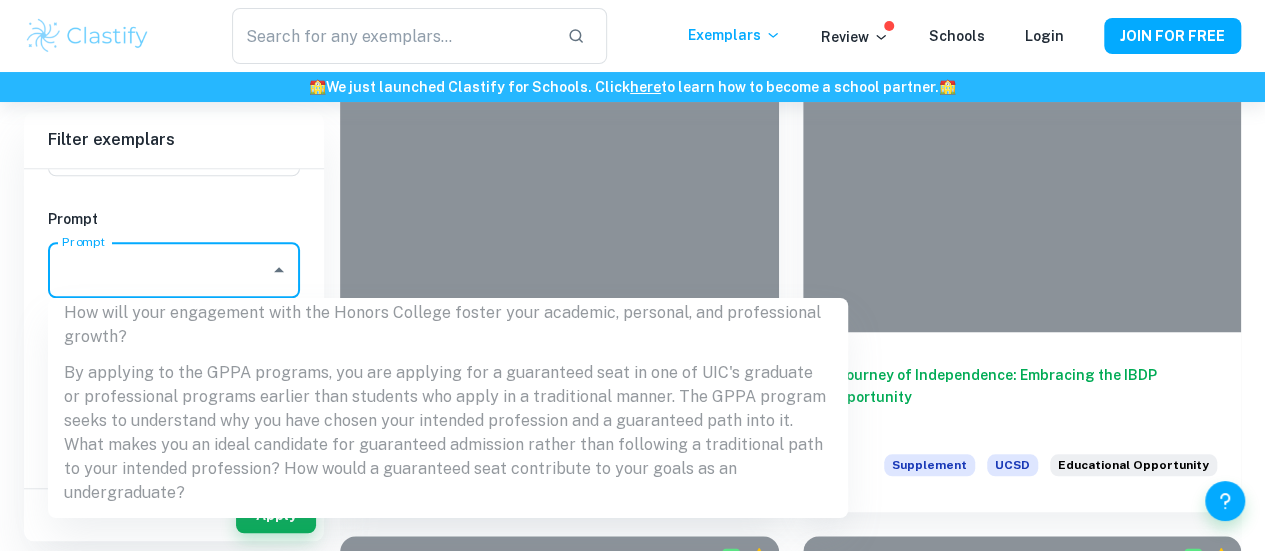 scroll, scrollTop: 0, scrollLeft: 0, axis: both 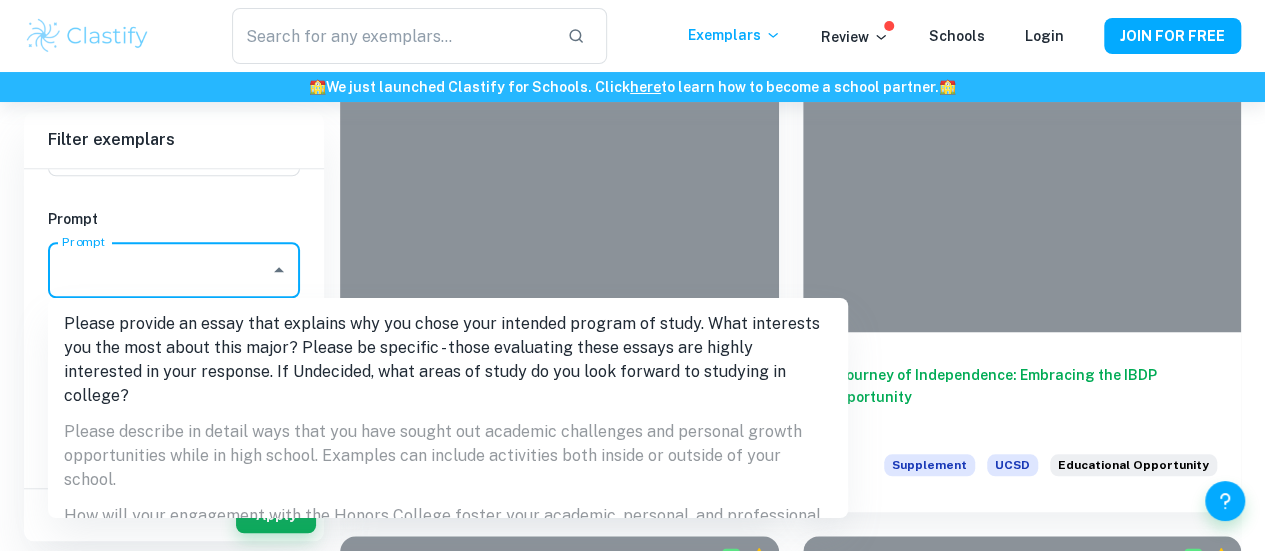 click on "Please provide an essay that explains why you chose your intended program of study. What interests you the most about this major? Please be specific - those evaluating these essays are highly interested in your response. If Undecided, what areas of study do you look forward to studying in college?" at bounding box center (448, 360) 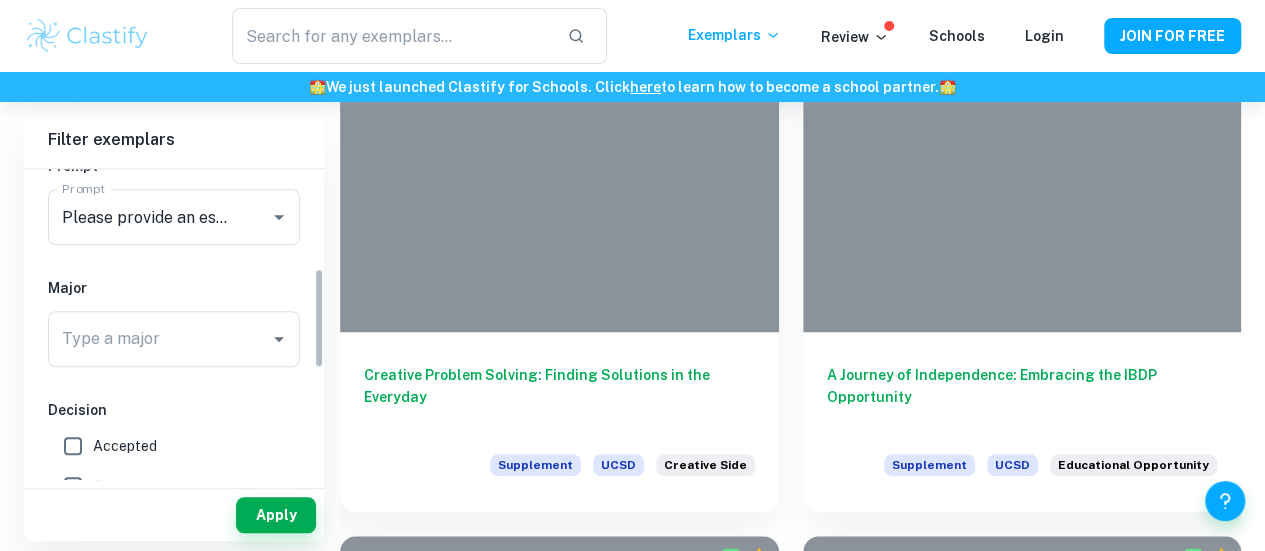scroll, scrollTop: 309, scrollLeft: 0, axis: vertical 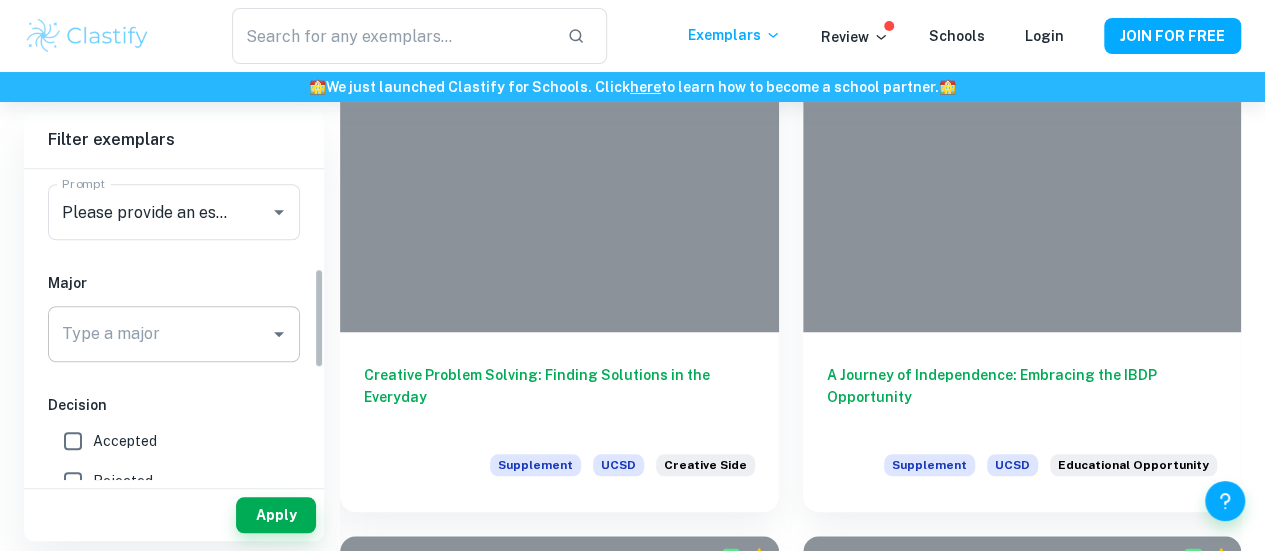 click on "Type a major" at bounding box center [159, 334] 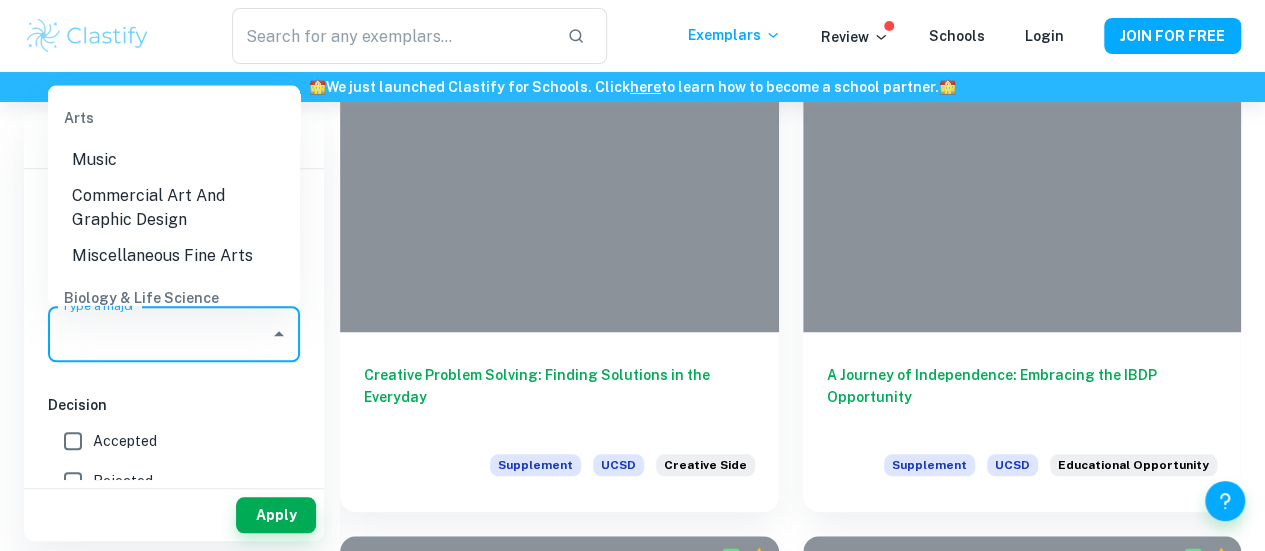 click on "Type a major" at bounding box center (159, 334) 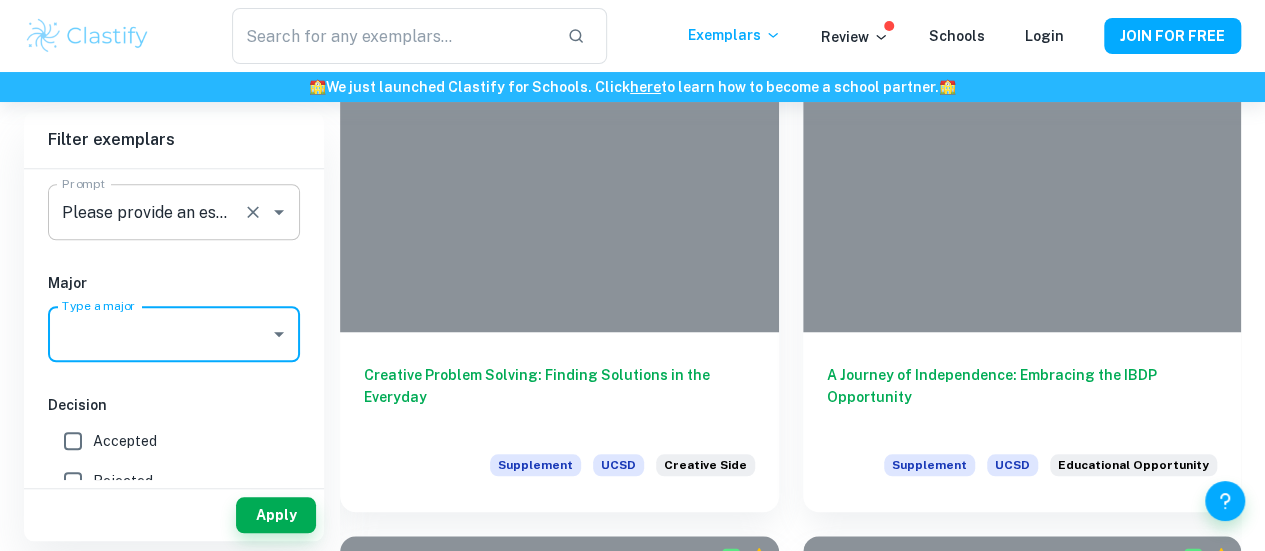 click on "Please provide an essay that explains why you chose your intended program of study. What interests you the most about this major? Please be specific - those evaluating these essays are highly interested in your response. If Undecided, what areas of study do you look forward to studying in college? Prompt" at bounding box center (174, 212) 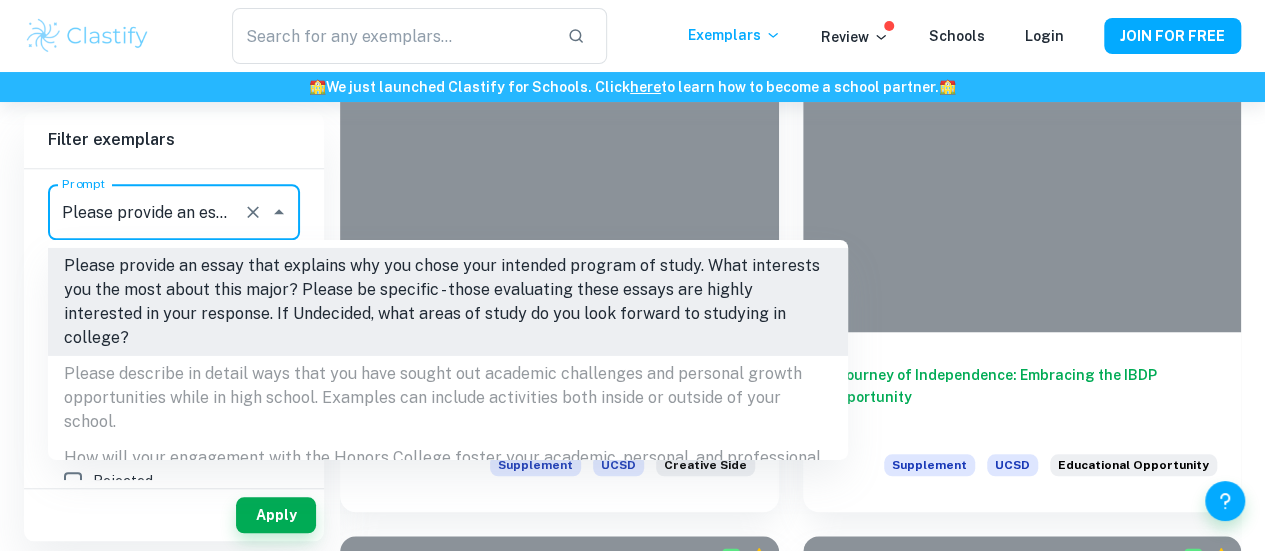click on "Filter exemplars" at bounding box center [174, 140] 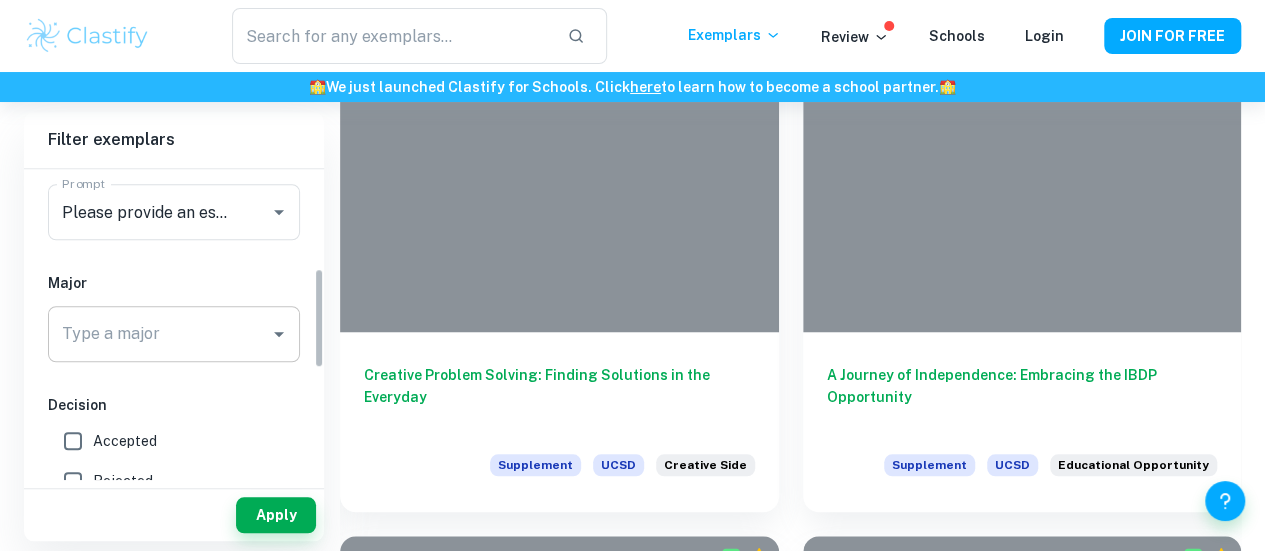 click on "Type a major" at bounding box center (159, 334) 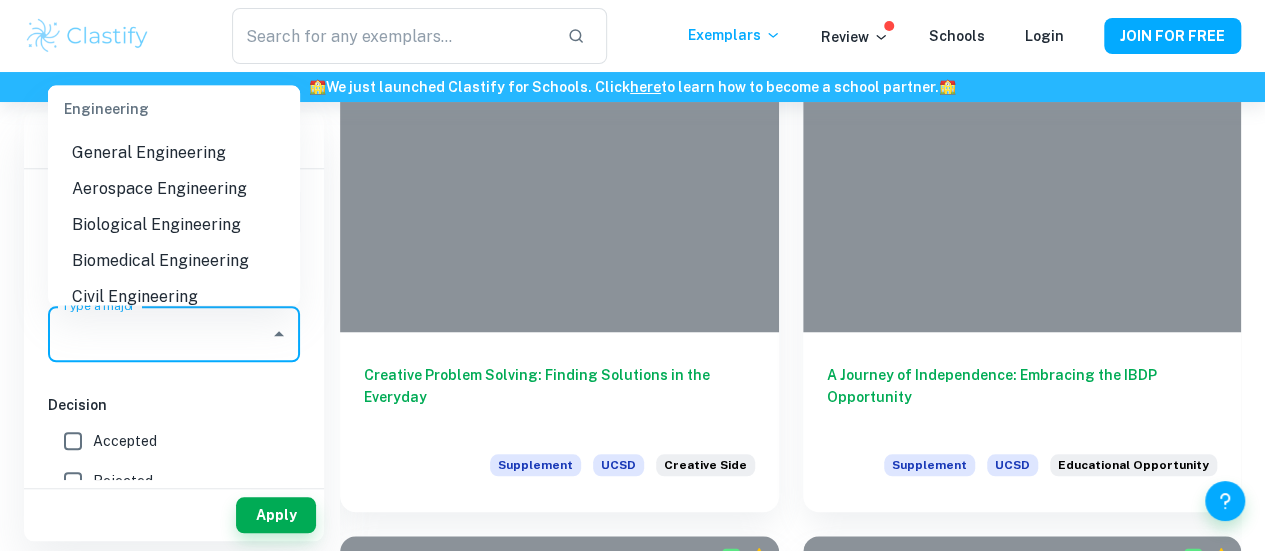 scroll, scrollTop: 1291, scrollLeft: 0, axis: vertical 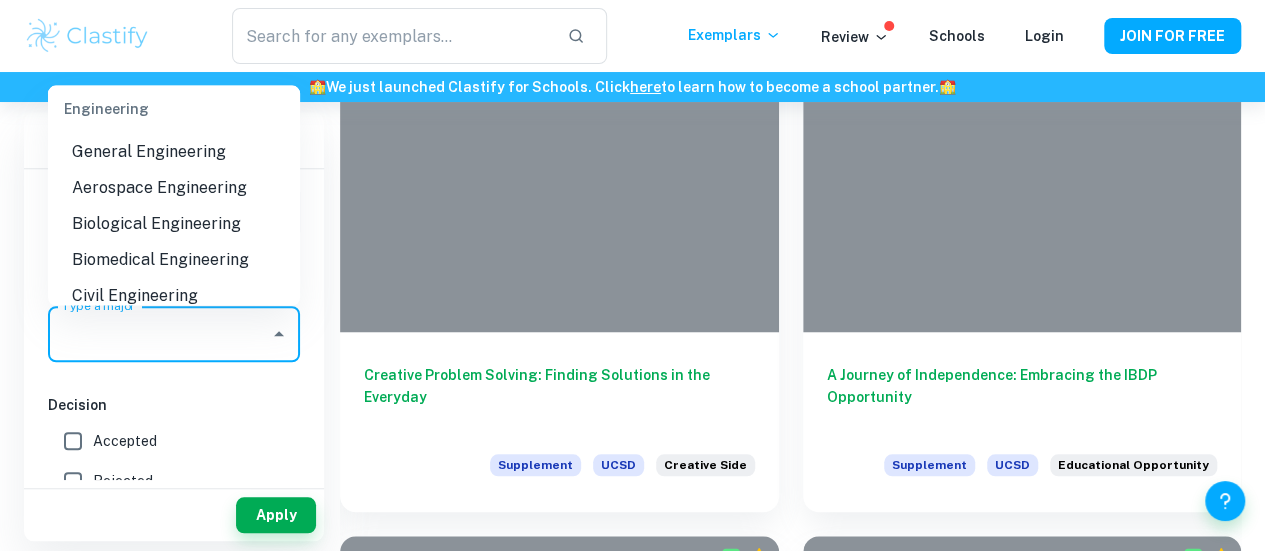 click on "Biomedical Engineering" at bounding box center [174, 260] 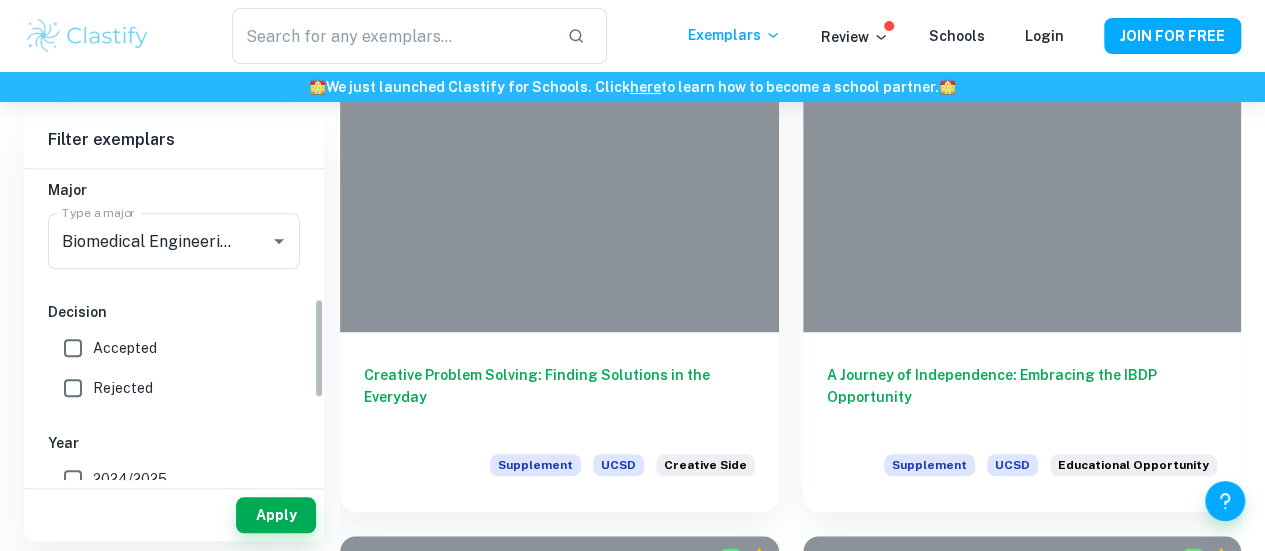 scroll, scrollTop: 404, scrollLeft: 0, axis: vertical 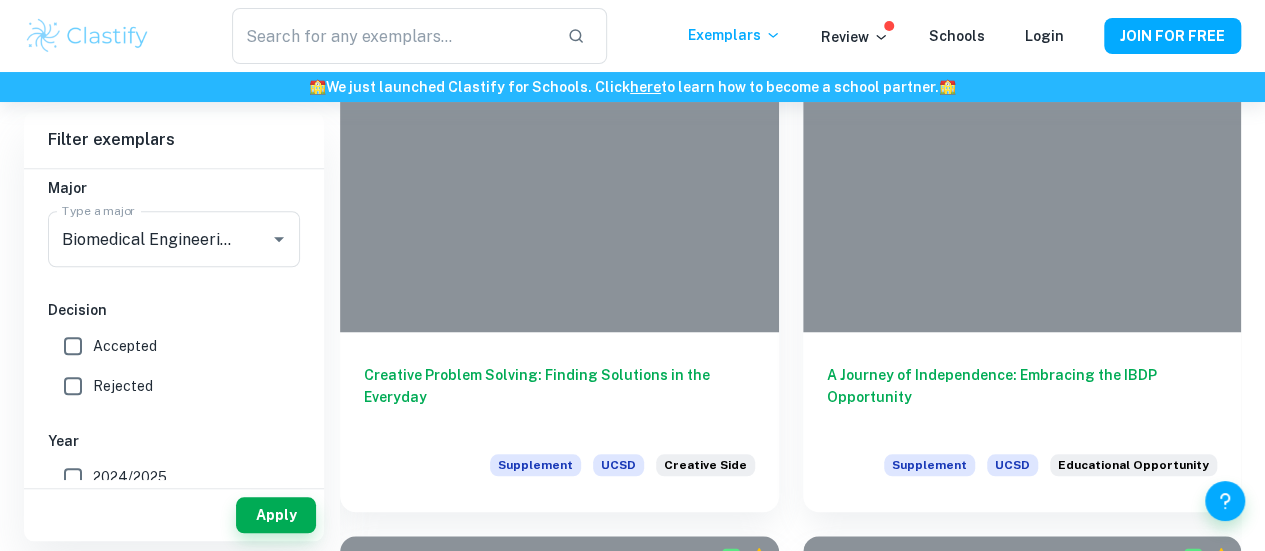 click on "Accepted" at bounding box center (73, 346) 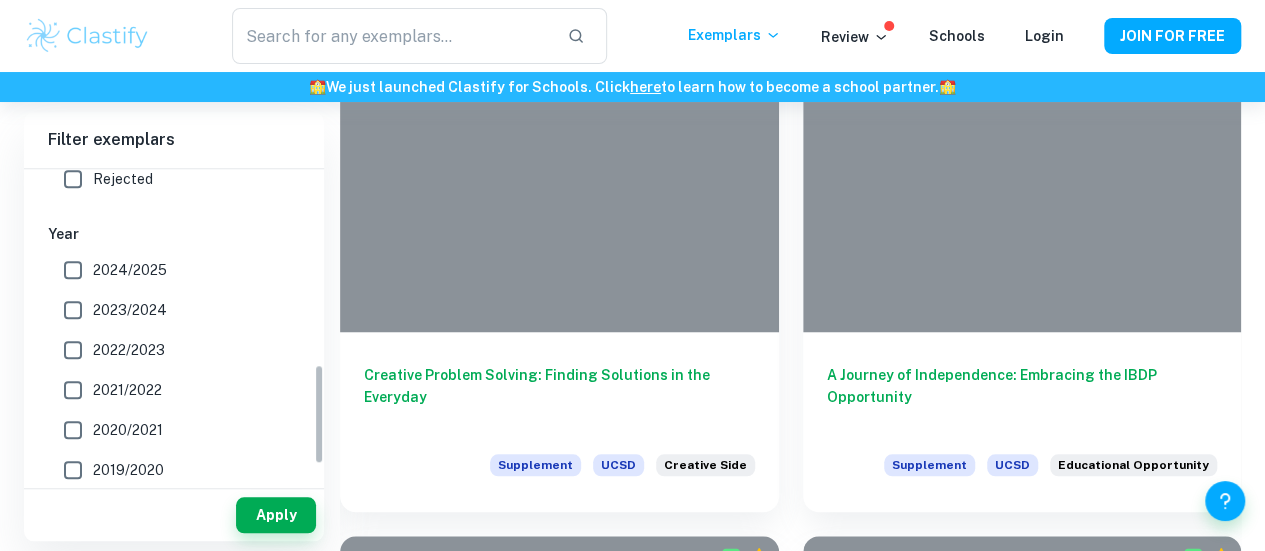 scroll, scrollTop: 612, scrollLeft: 0, axis: vertical 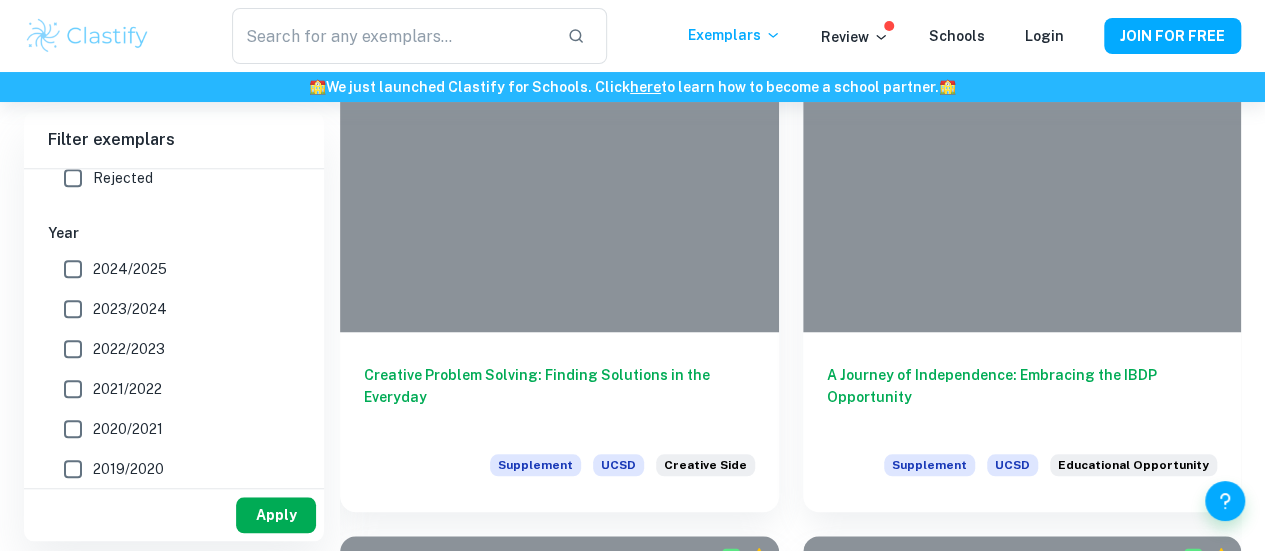 click on "Apply" at bounding box center (276, 515) 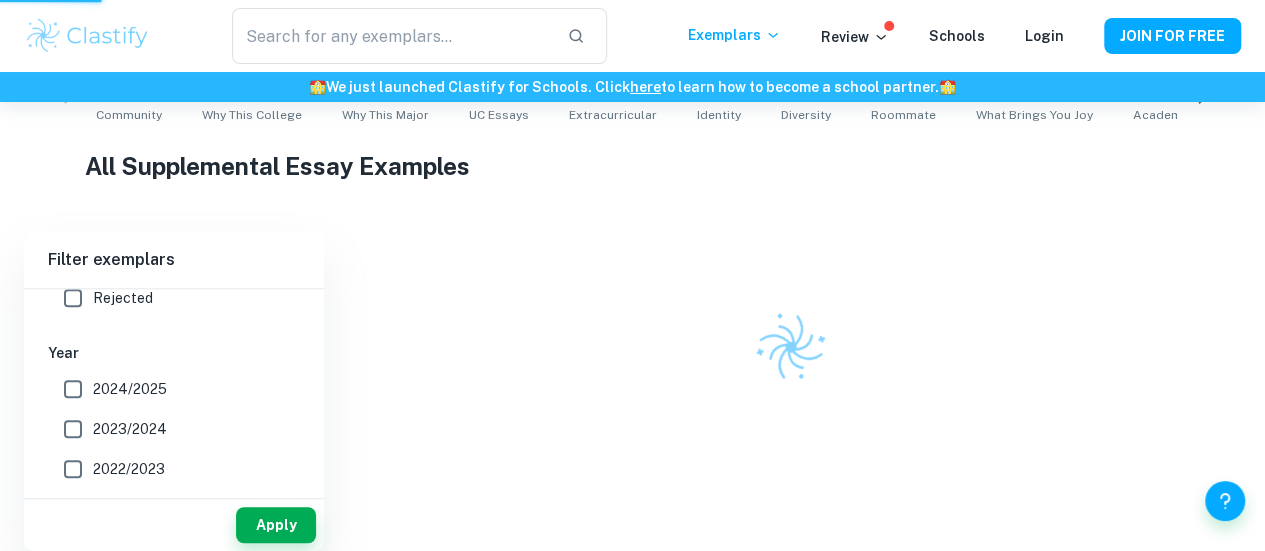 scroll, scrollTop: 422, scrollLeft: 0, axis: vertical 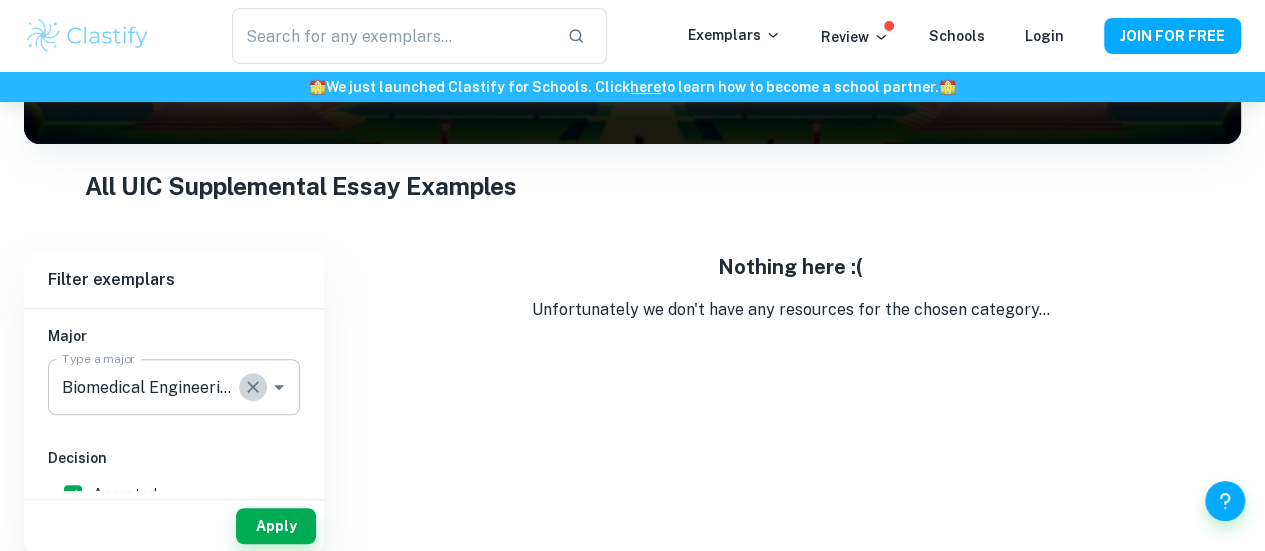 click 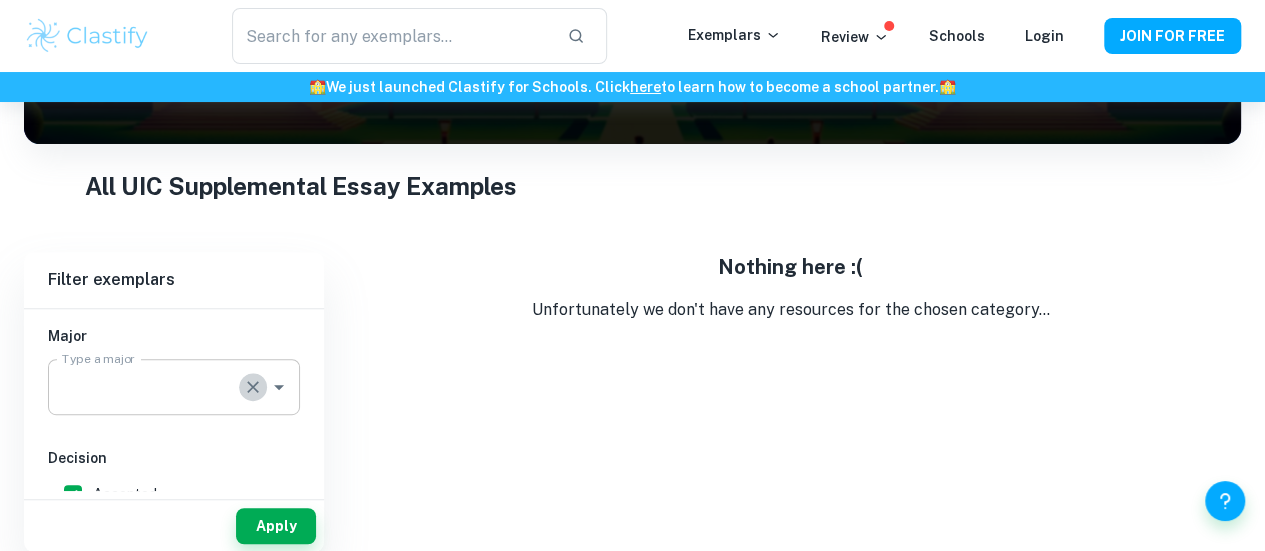 scroll, scrollTop: 0, scrollLeft: 0, axis: both 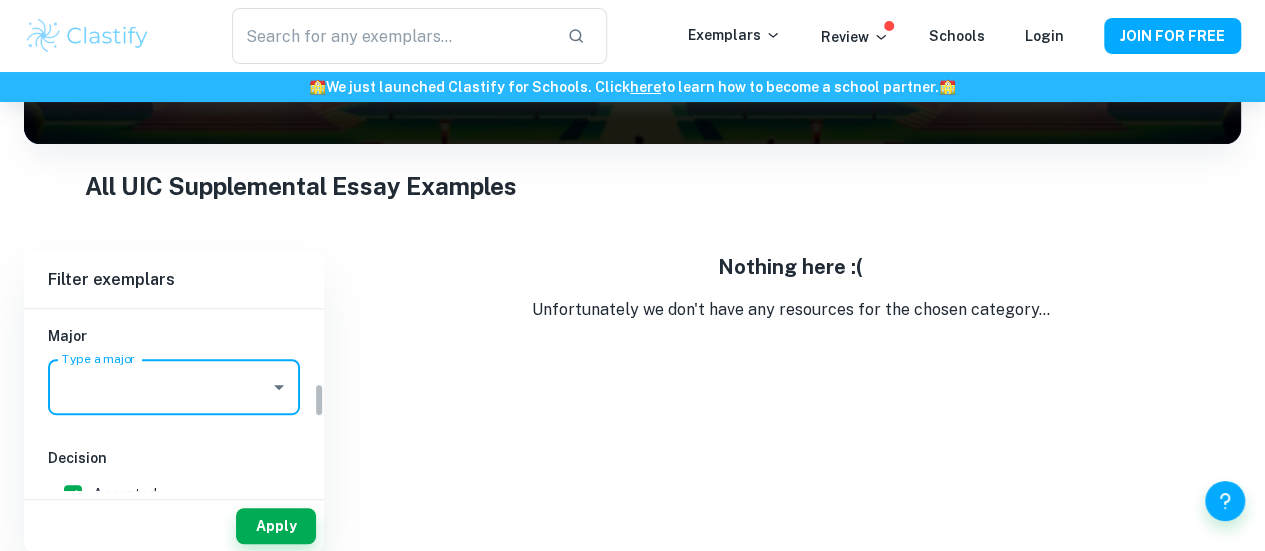 click on "Type a major" at bounding box center (159, 387) 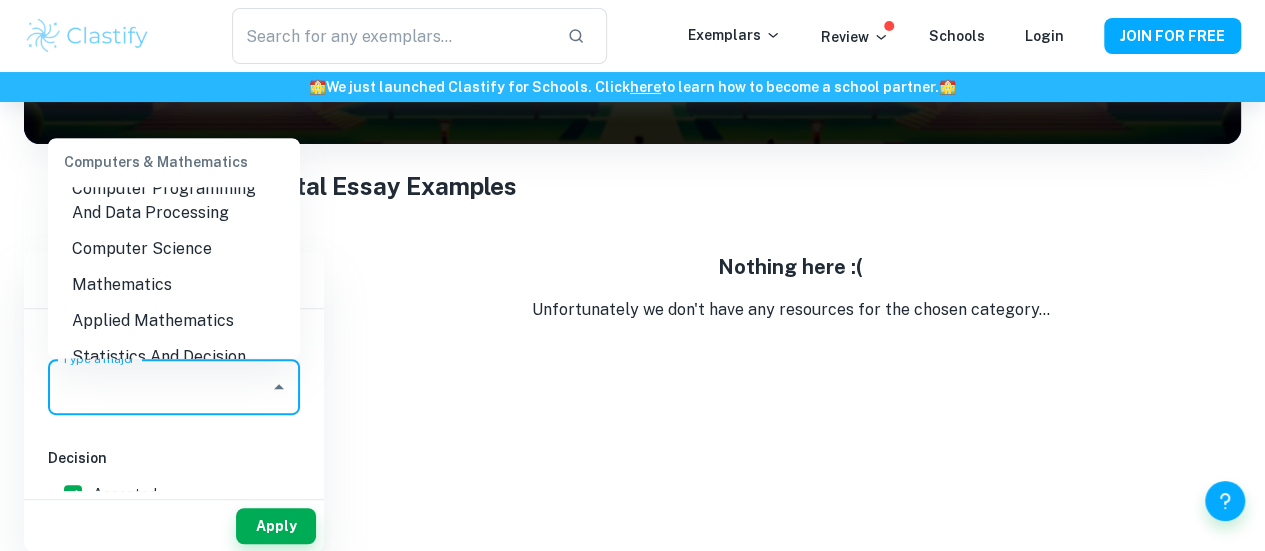 scroll, scrollTop: 852, scrollLeft: 0, axis: vertical 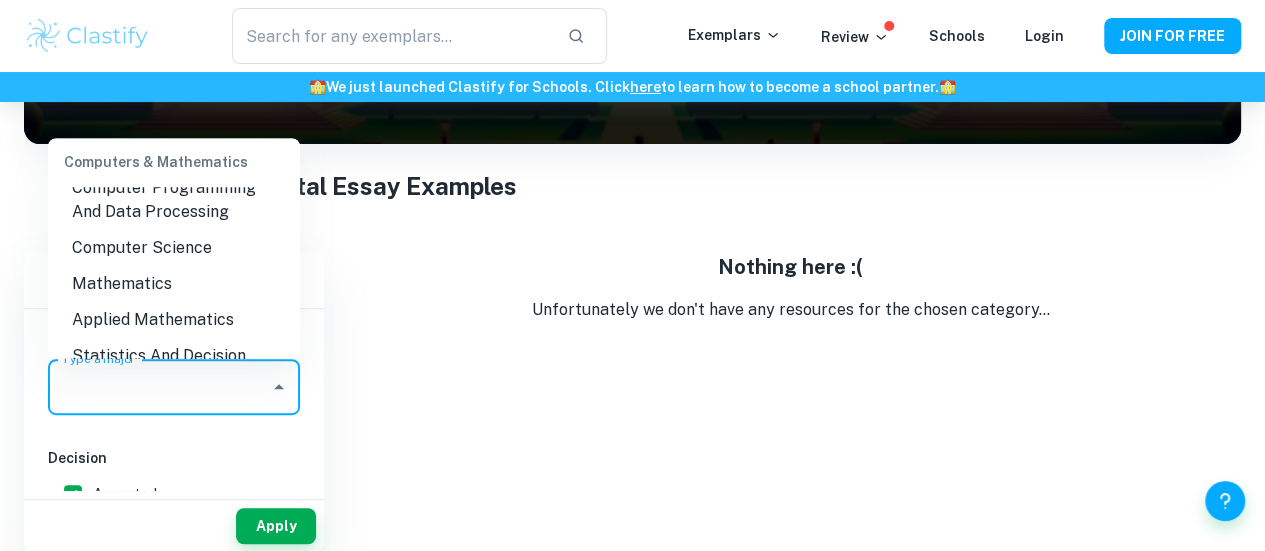 click on "Computer Science" at bounding box center (174, 248) 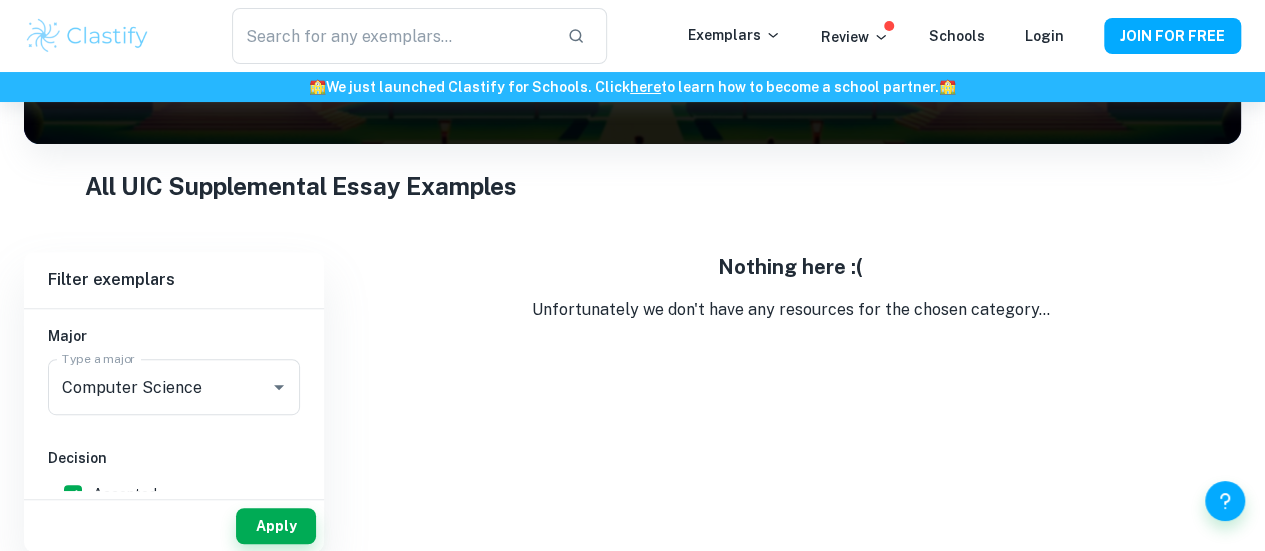 click on "Filter exemplars" at bounding box center [174, 280] 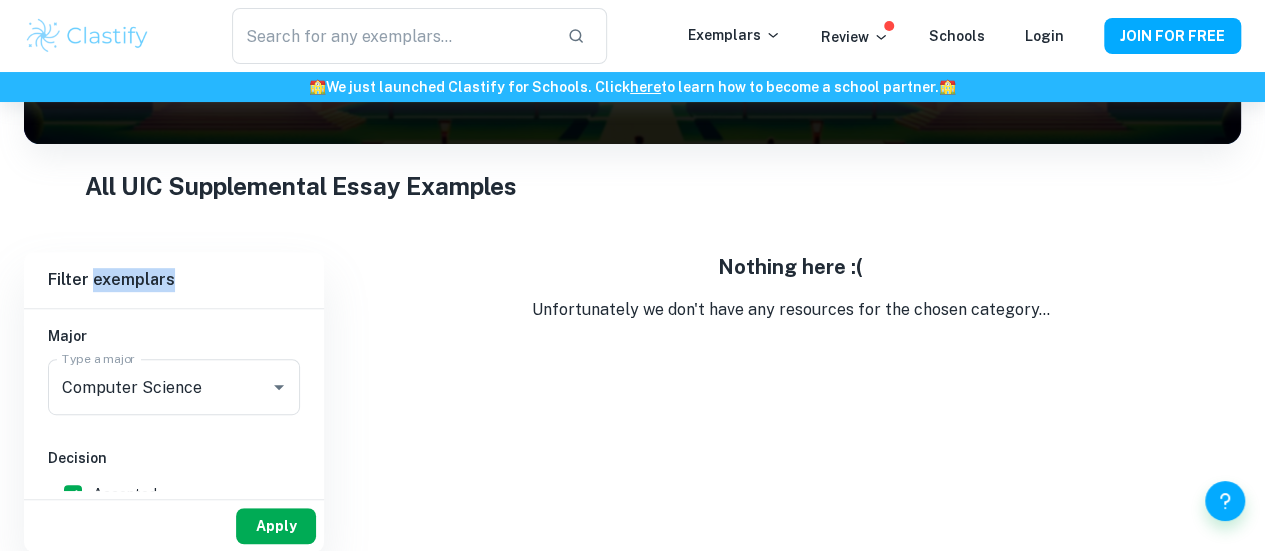 click on "Apply" at bounding box center [276, 526] 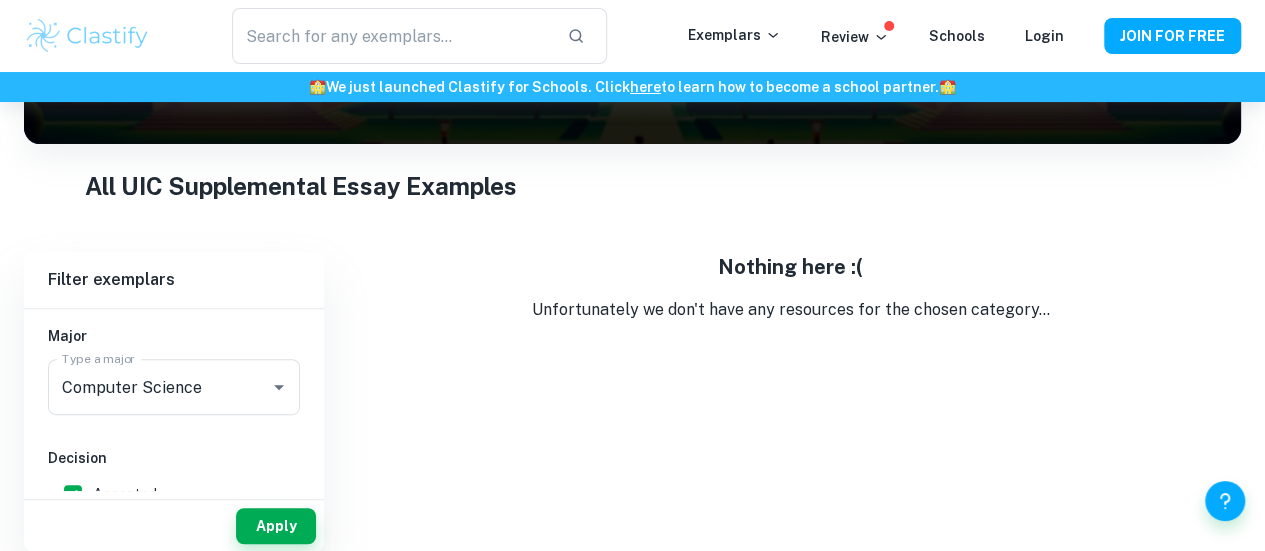 click on "Nothing here :( Unfortunately we don't have any resources for the chosen category..." at bounding box center [790, 402] 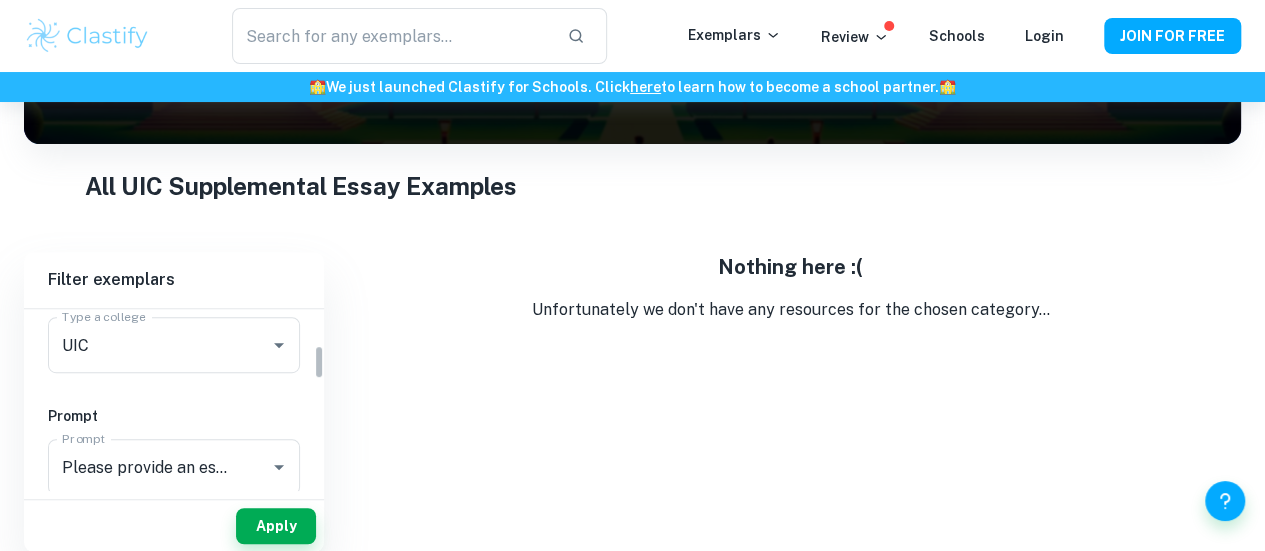 scroll, scrollTop: 255, scrollLeft: 0, axis: vertical 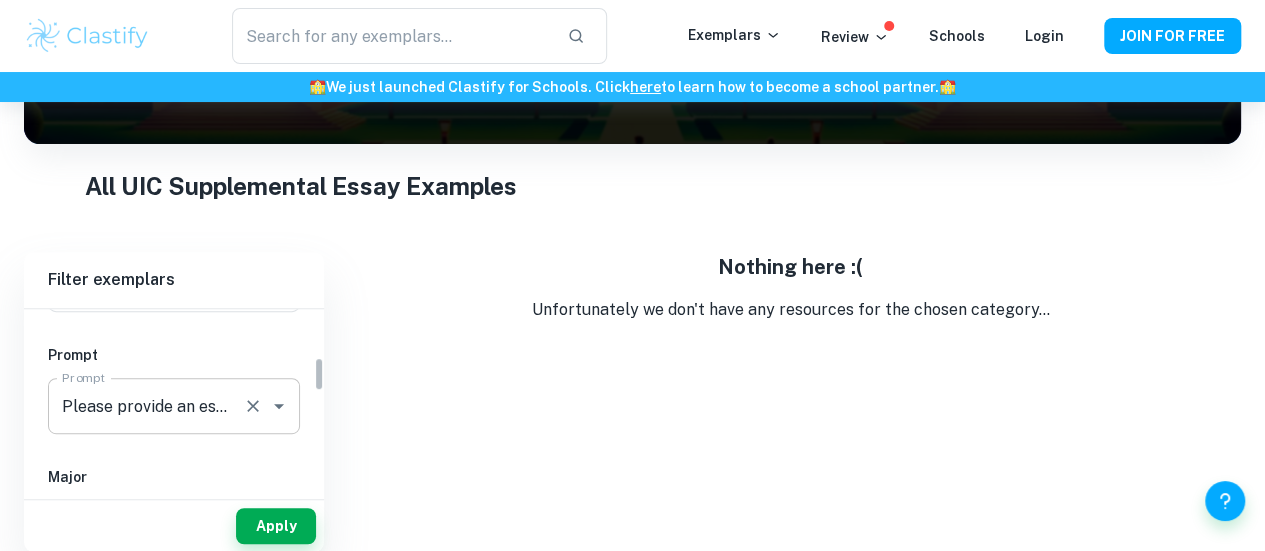 click on "Please provide an essay that explains why you chose your intended program of study. What interests you the most about this major? Please be specific - those evaluating these essays are highly interested in your response. If Undecided, what areas of study do you look forward to studying in college?" at bounding box center (146, 406) 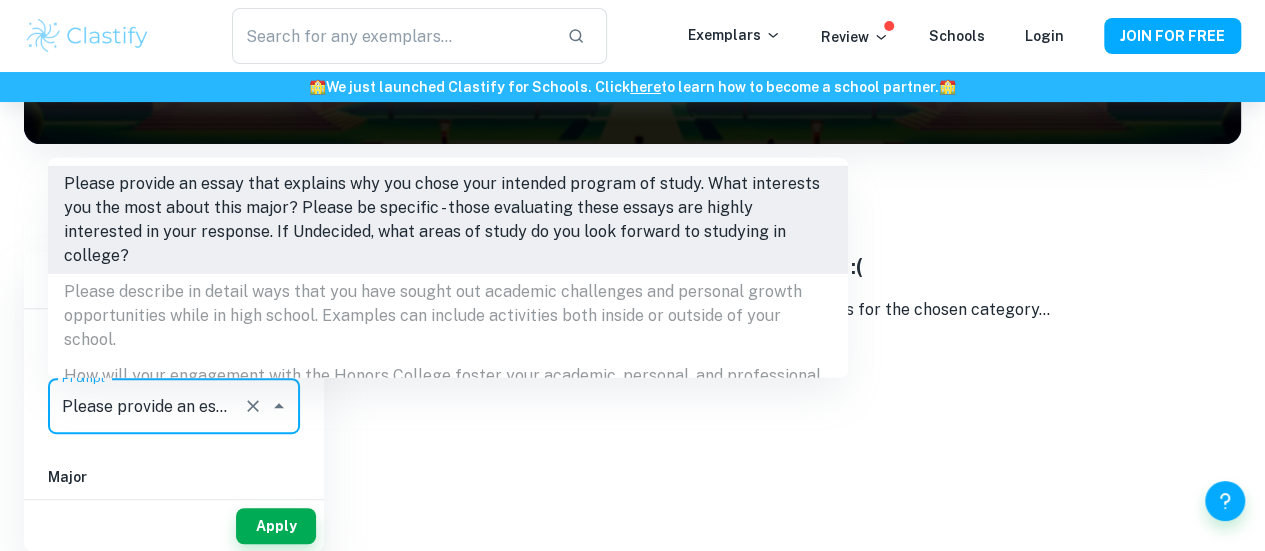 click on "Please provide an essay that explains why you chose your intended program of study. What interests you the most about this major? Please be specific - those evaluating these essays are highly interested in your response. If Undecided, what areas of study do you look forward to studying in college? Prompt" at bounding box center [174, 406] 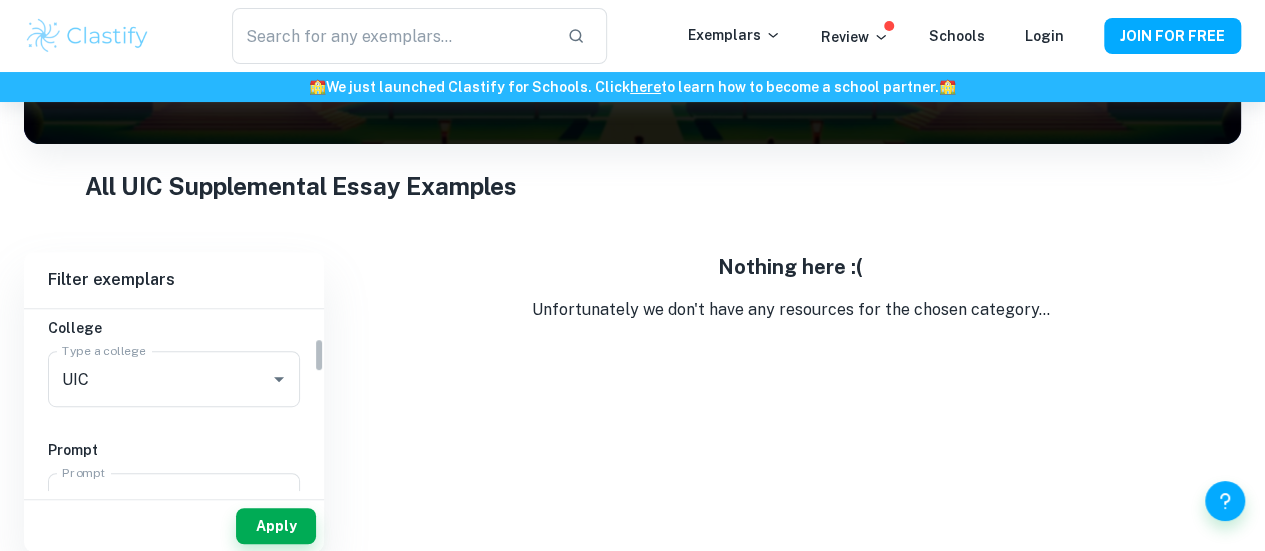 scroll, scrollTop: 155, scrollLeft: 0, axis: vertical 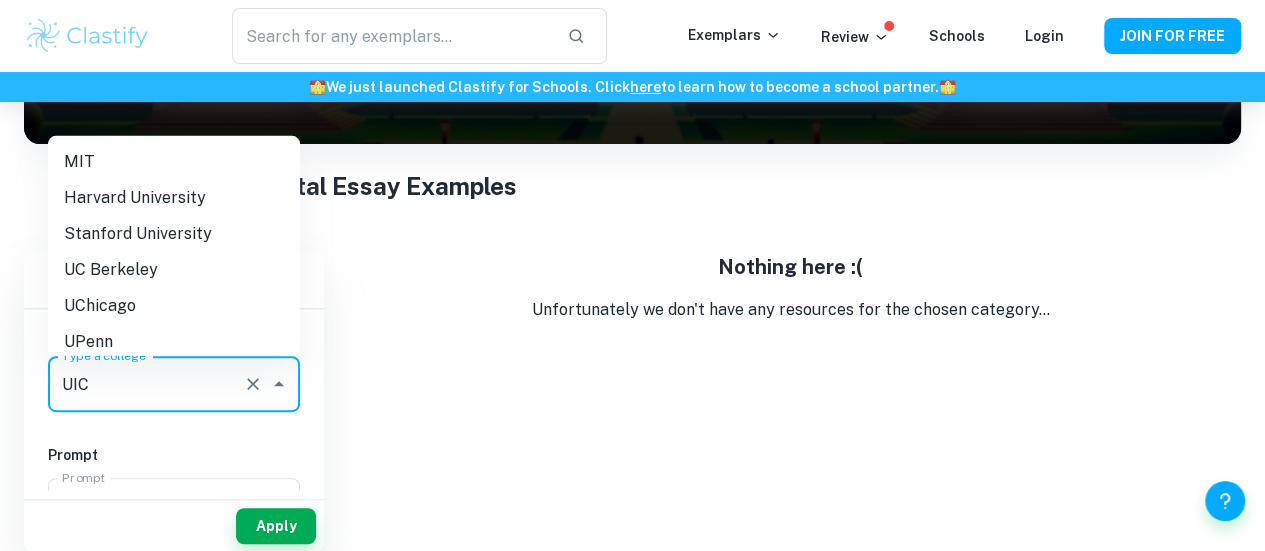 click on "UIC" at bounding box center (146, 384) 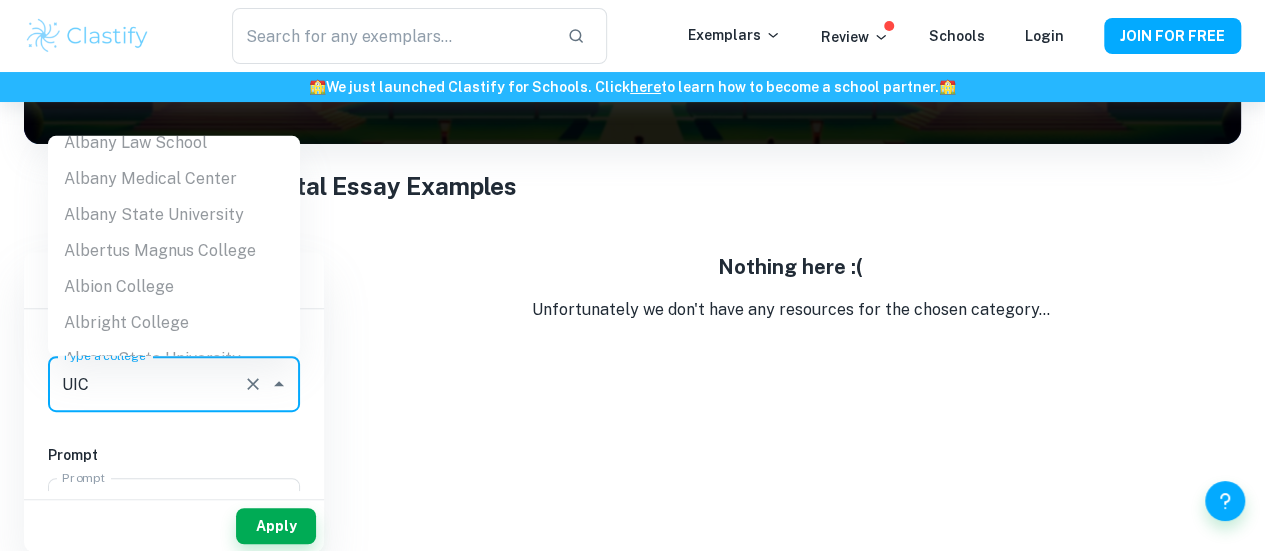 scroll, scrollTop: 5073, scrollLeft: 0, axis: vertical 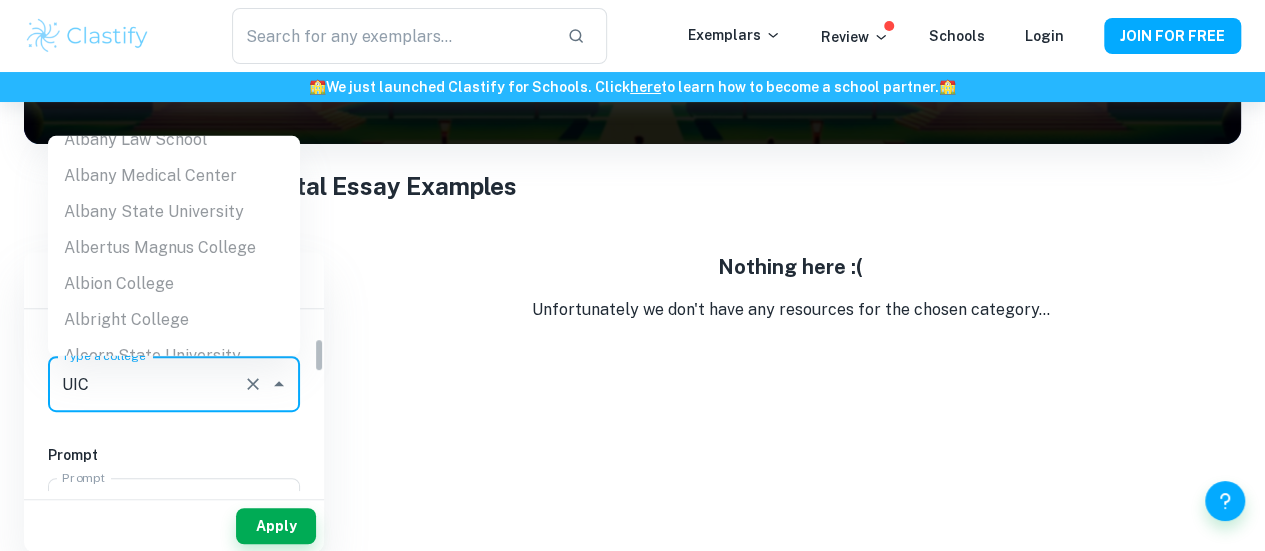 click on "UIC" at bounding box center [146, 384] 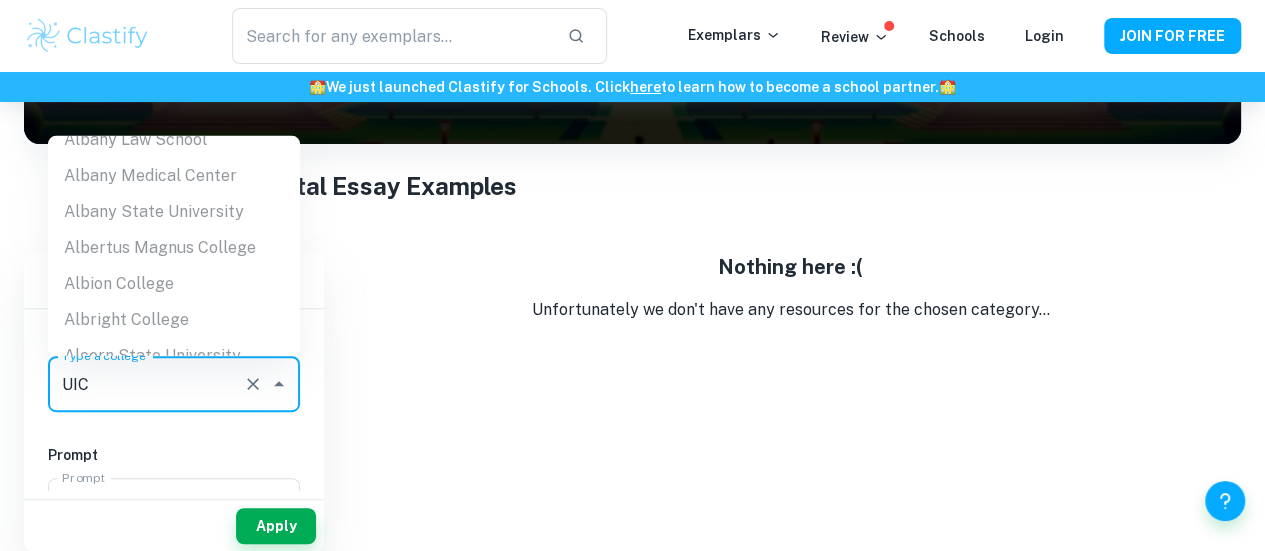 click on "UIC" at bounding box center (146, 384) 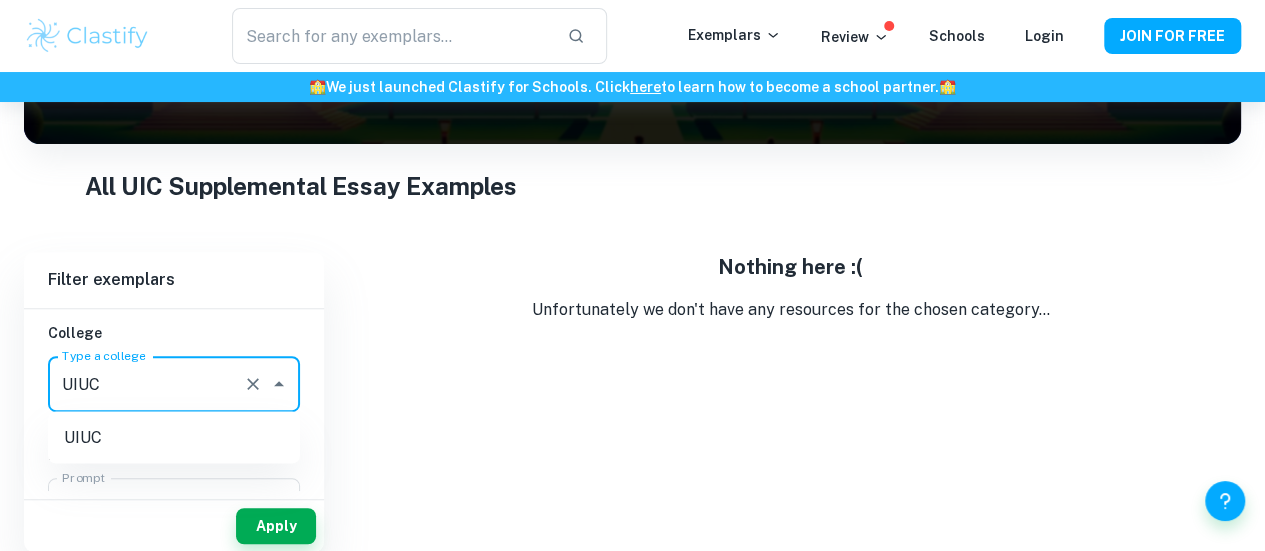 scroll, scrollTop: 0, scrollLeft: 0, axis: both 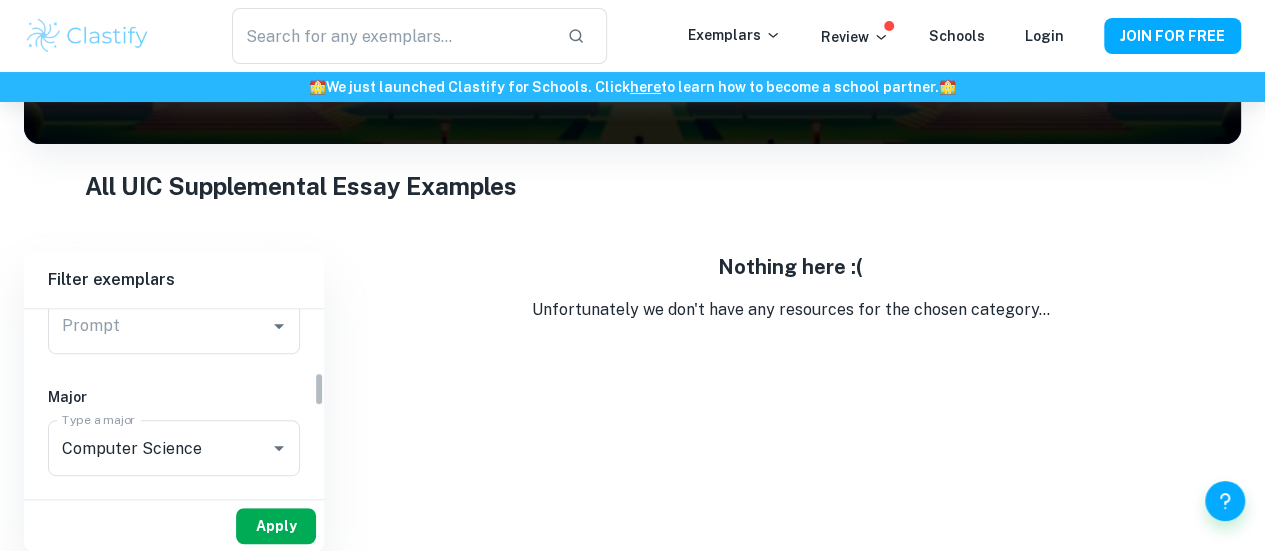 click on "Apply" at bounding box center (276, 526) 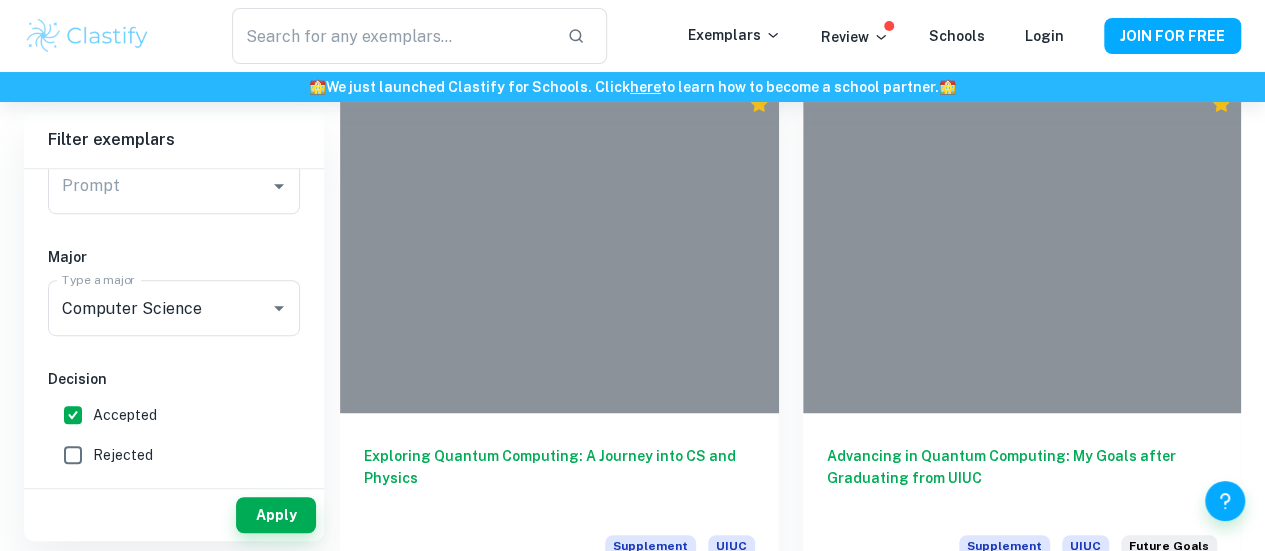scroll, scrollTop: 489, scrollLeft: 0, axis: vertical 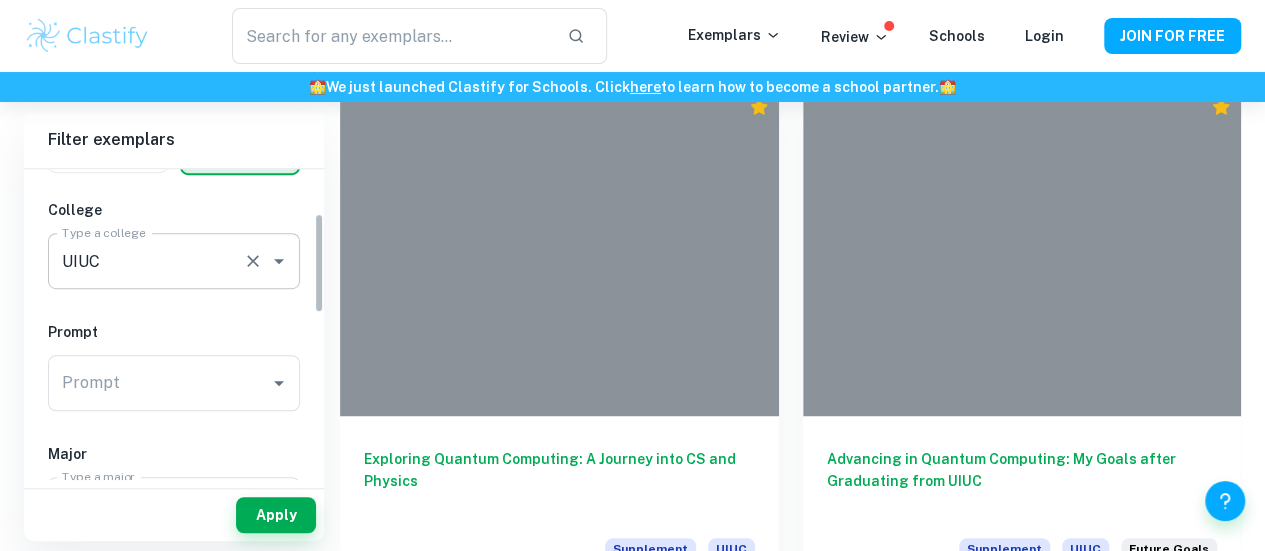 click on "UIUC" at bounding box center (146, 261) 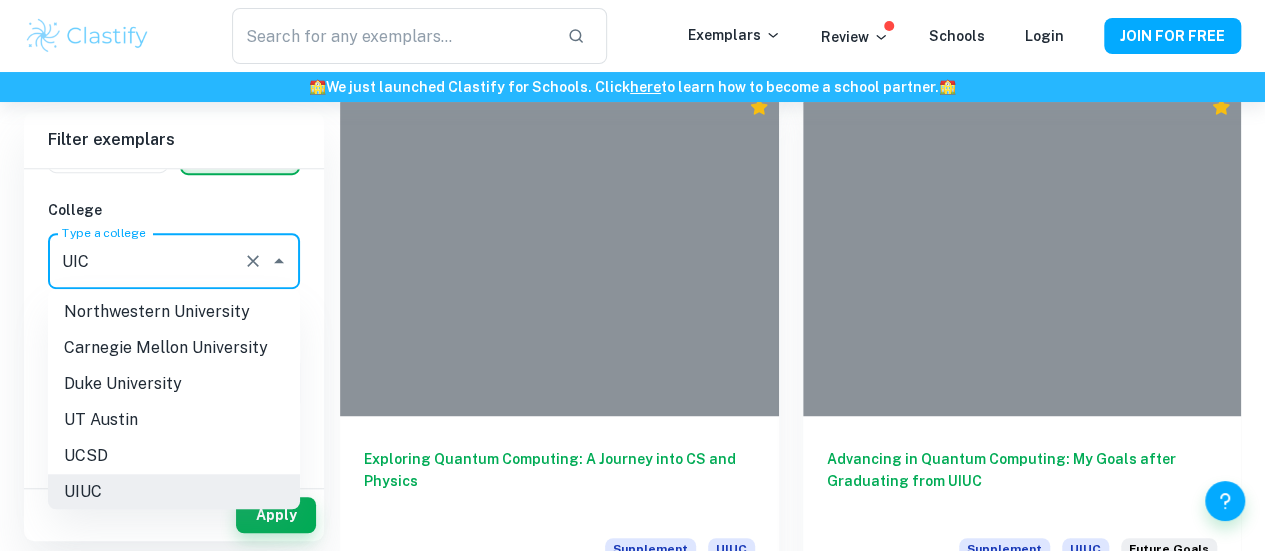 scroll, scrollTop: 0, scrollLeft: 0, axis: both 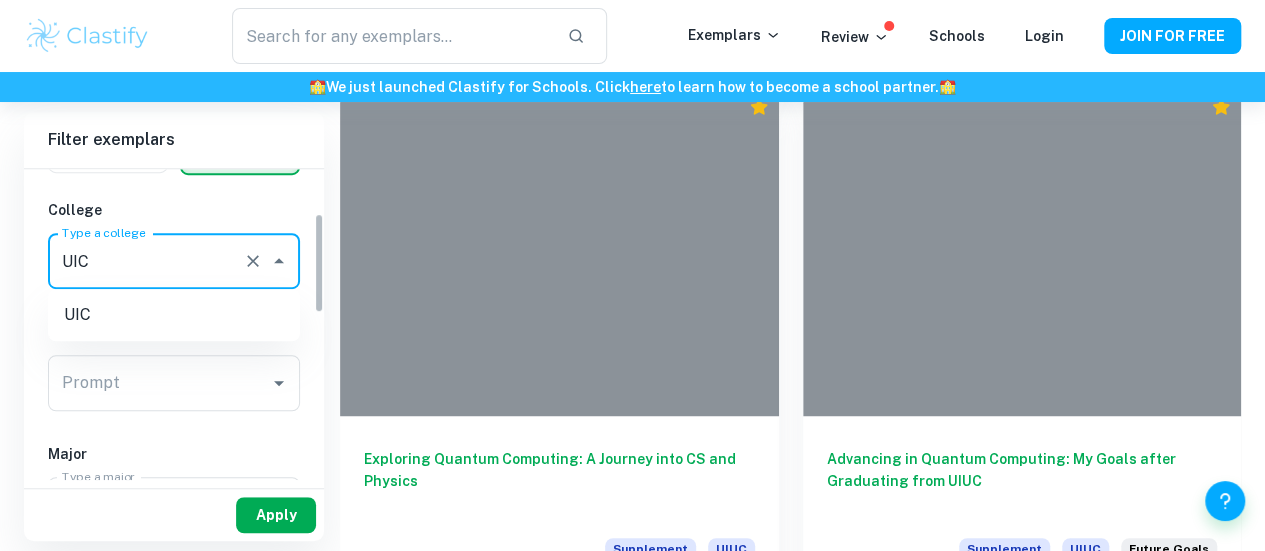 type on "UIUC" 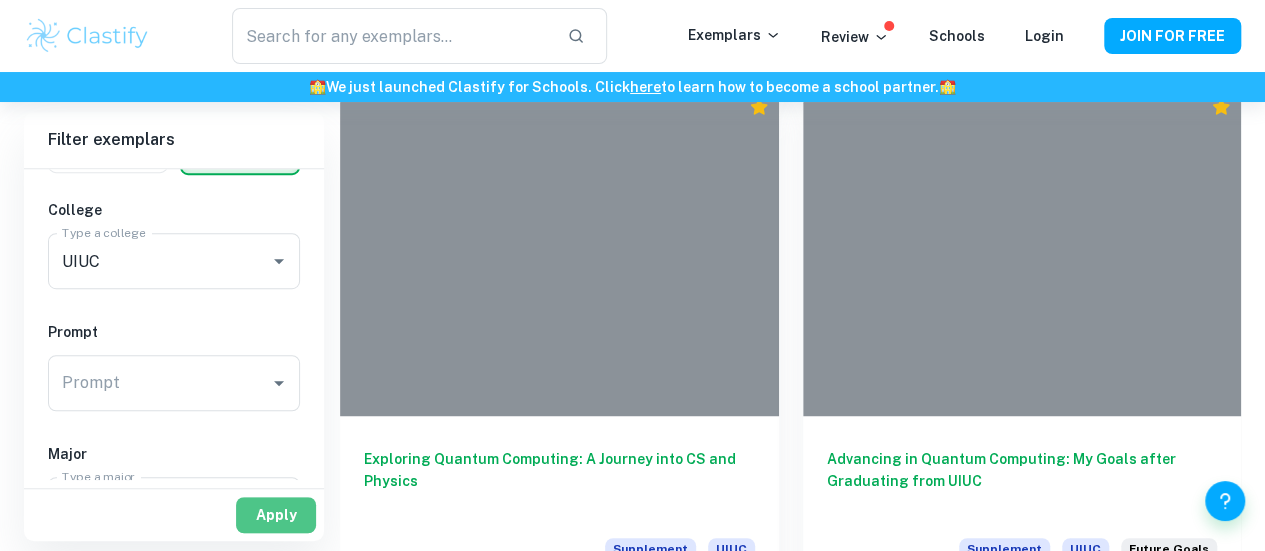 click on "Apply" at bounding box center [276, 515] 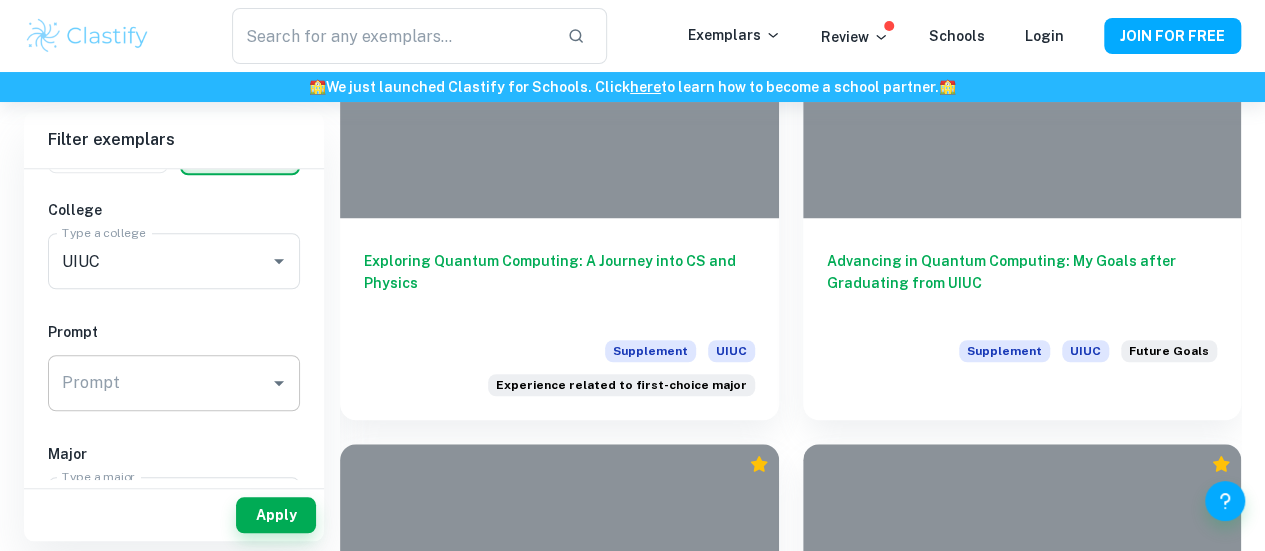 scroll, scrollTop: 722, scrollLeft: 0, axis: vertical 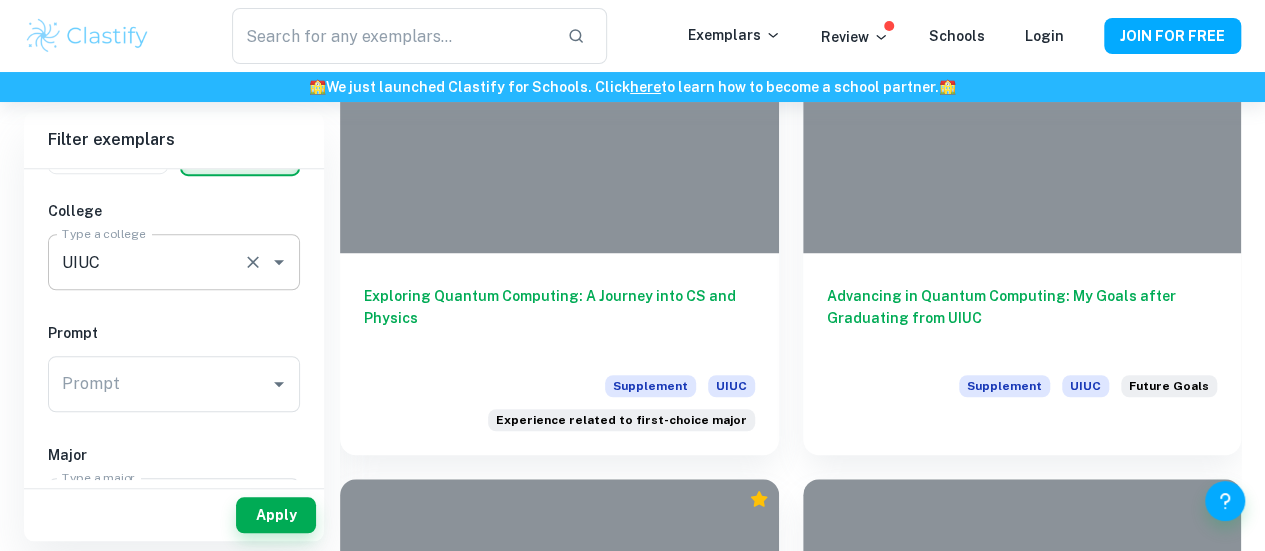 click on "UIUC" at bounding box center [146, 262] 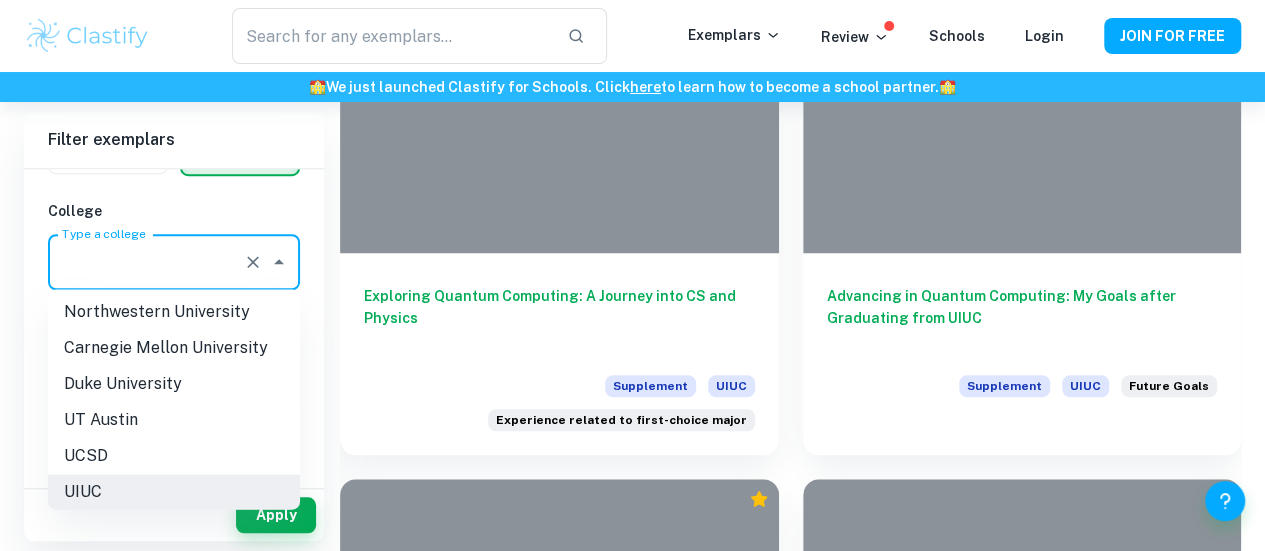 scroll, scrollTop: 0, scrollLeft: 0, axis: both 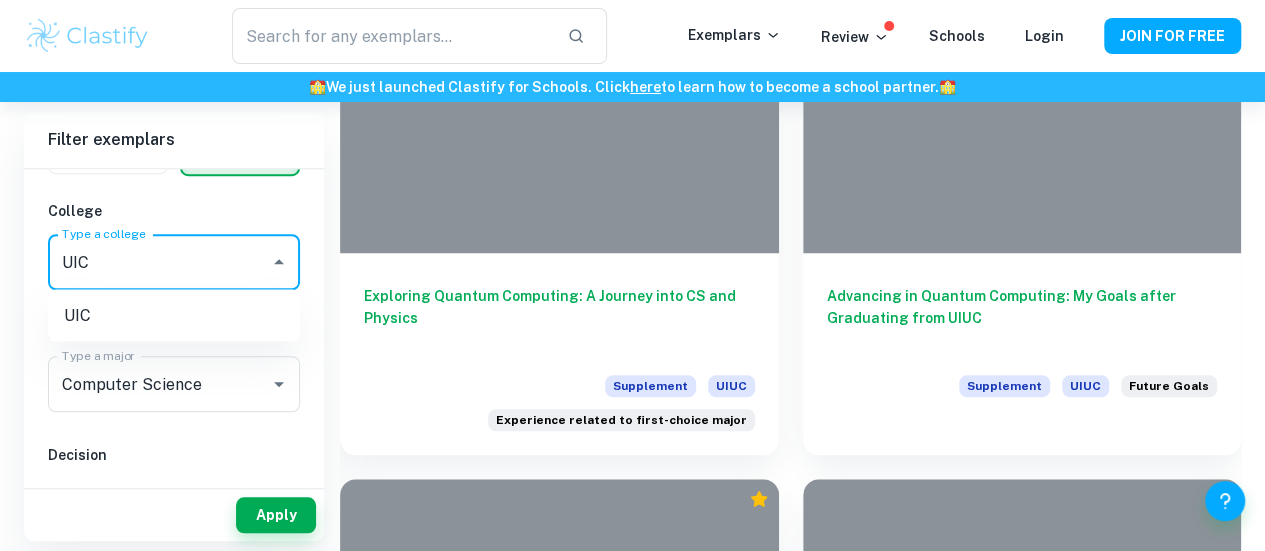 click on "UIC" at bounding box center [174, 315] 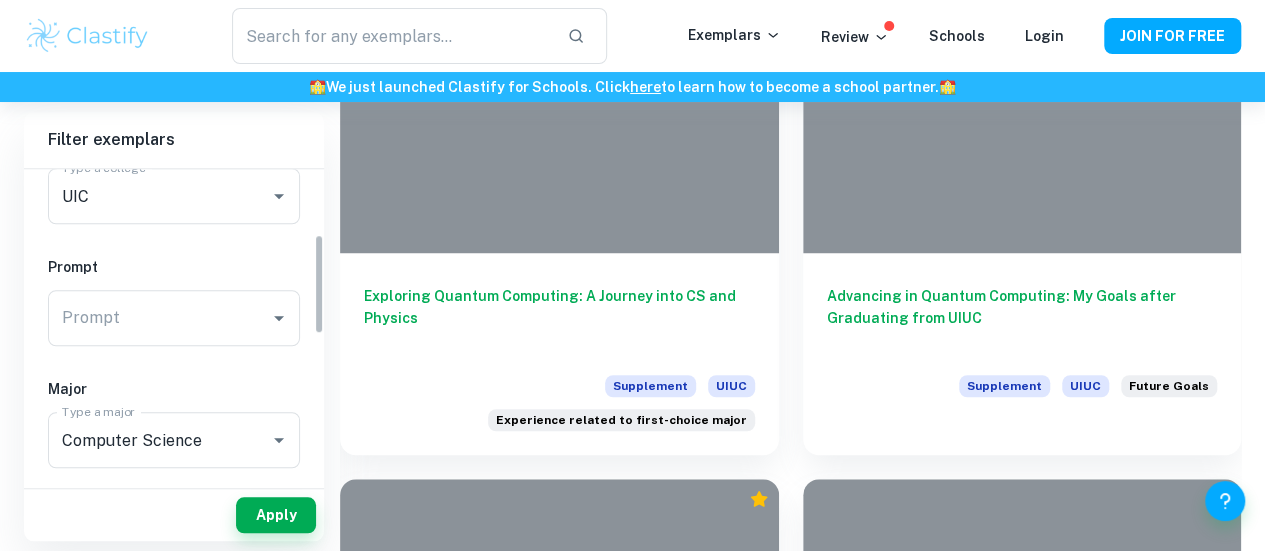 scroll, scrollTop: 204, scrollLeft: 0, axis: vertical 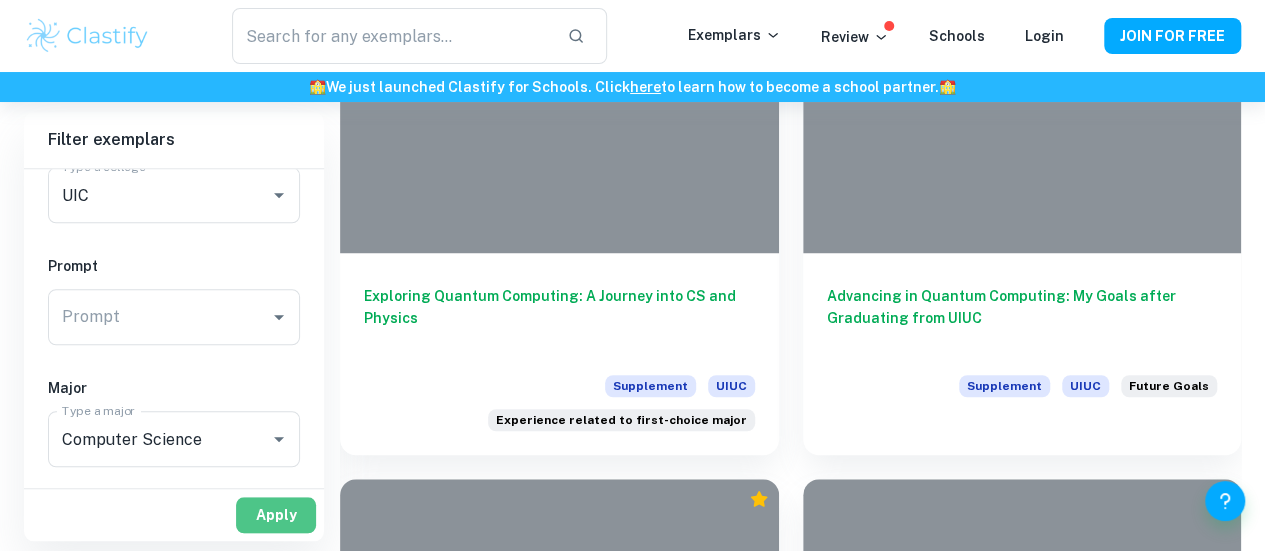 click on "Apply" at bounding box center [276, 515] 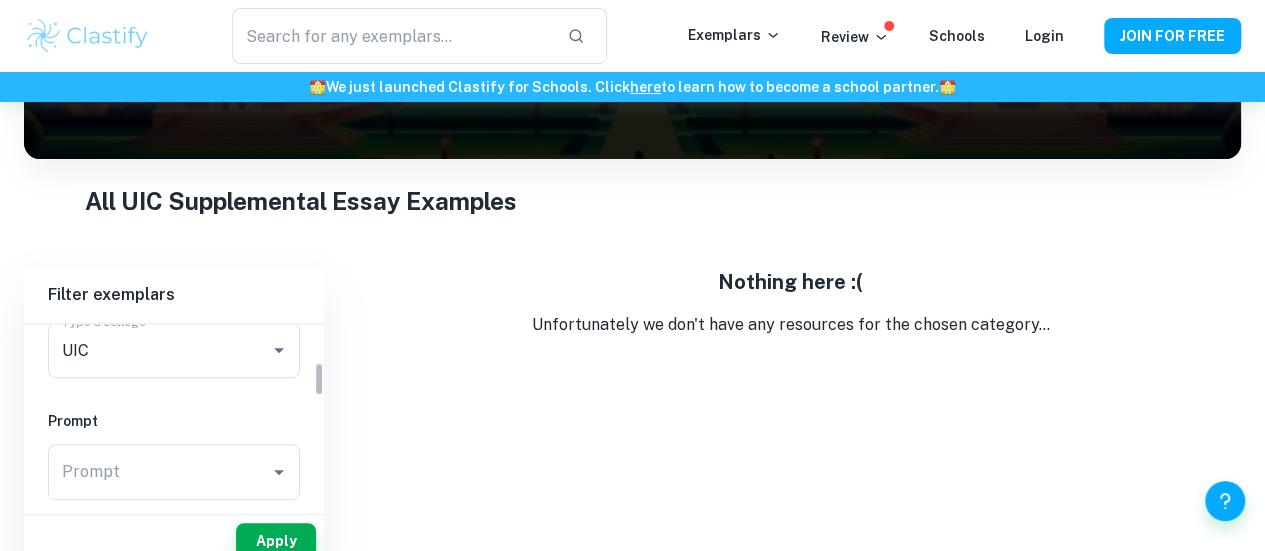 scroll, scrollTop: 324, scrollLeft: 0, axis: vertical 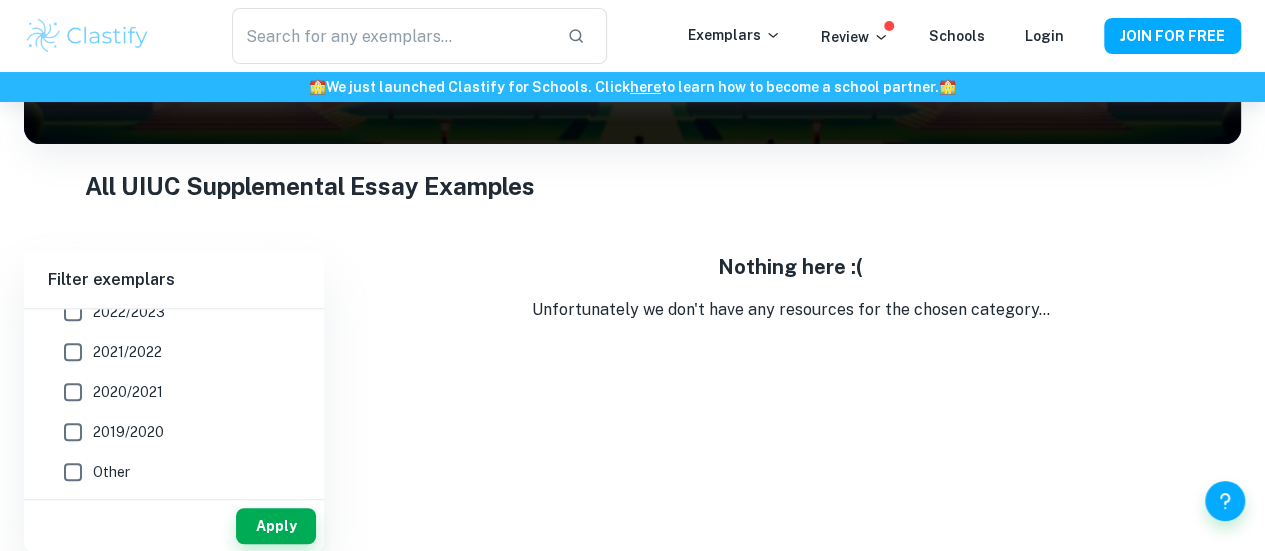type on "UIC" 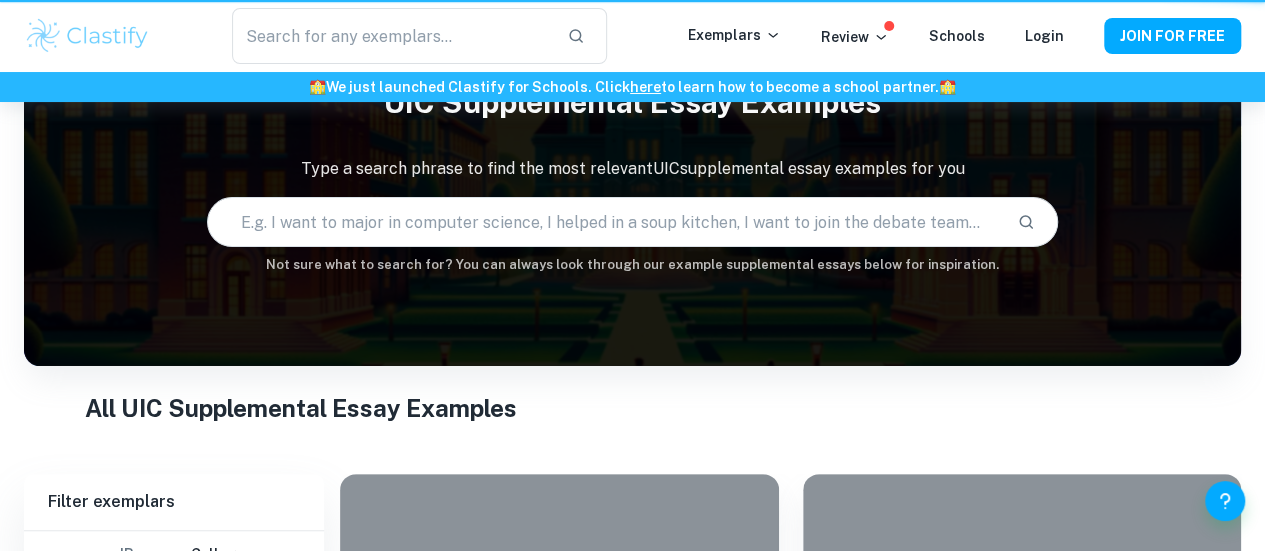 scroll, scrollTop: 440, scrollLeft: 0, axis: vertical 